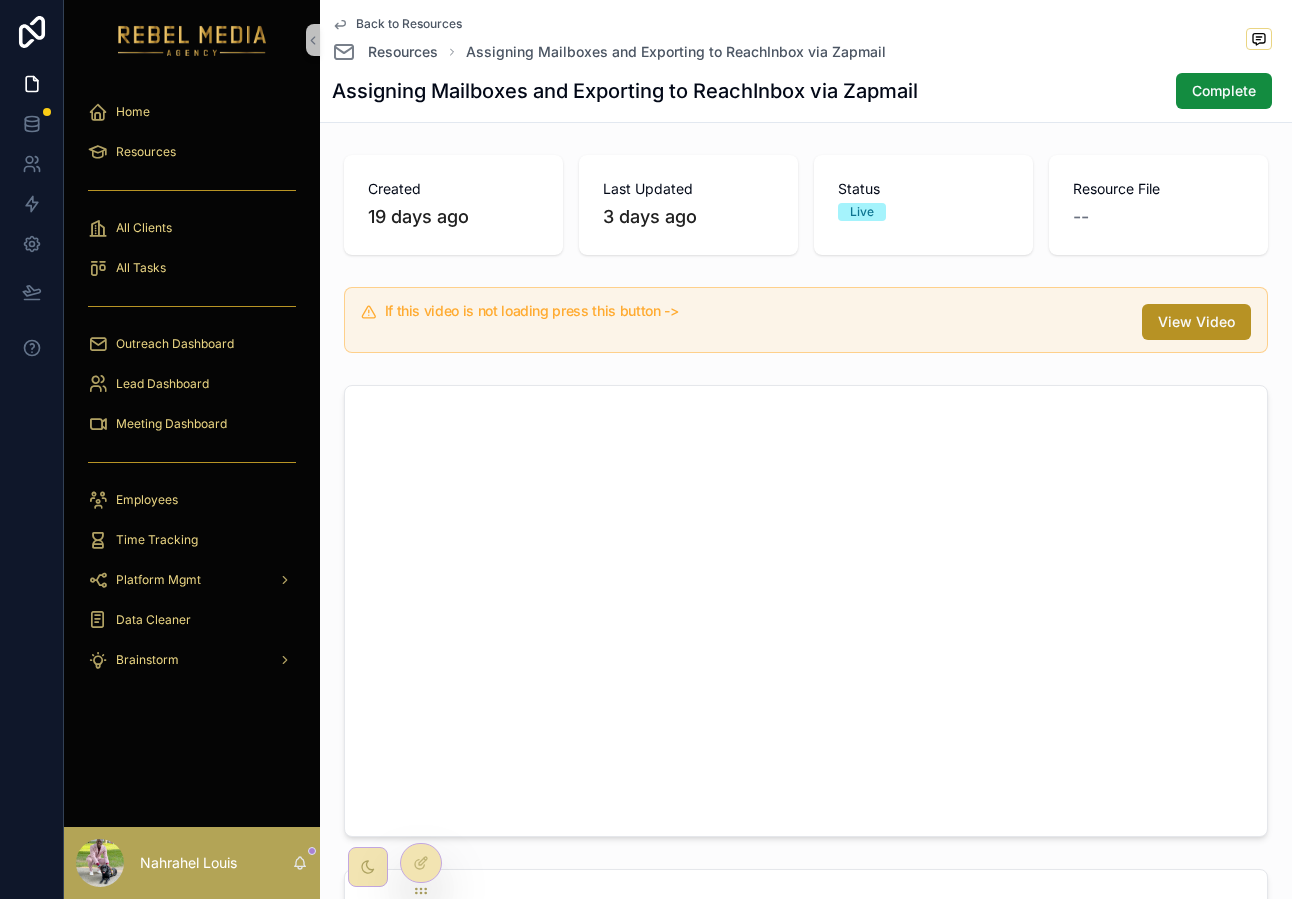 scroll, scrollTop: 0, scrollLeft: 0, axis: both 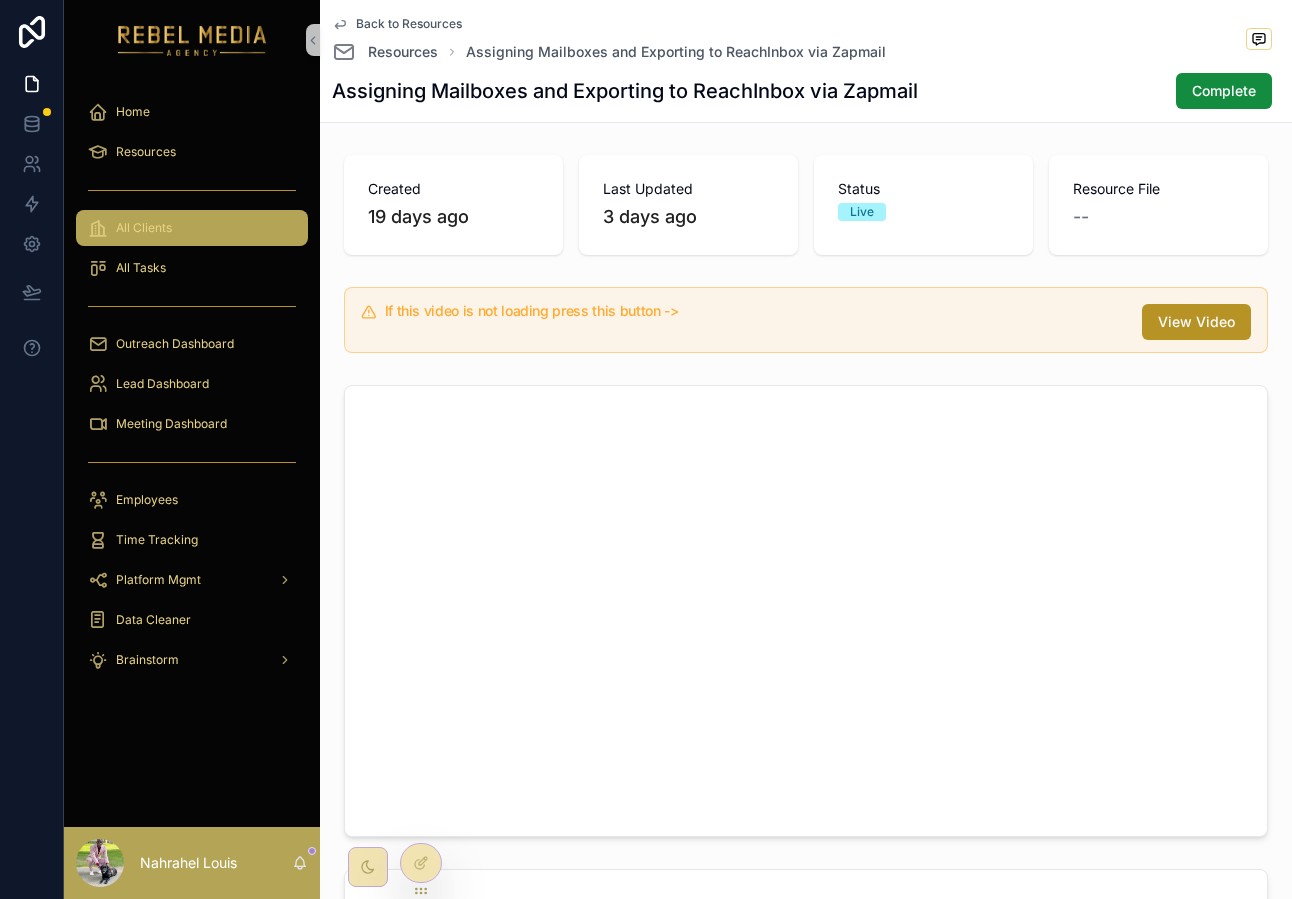 click on "All Clients" at bounding box center [192, 228] 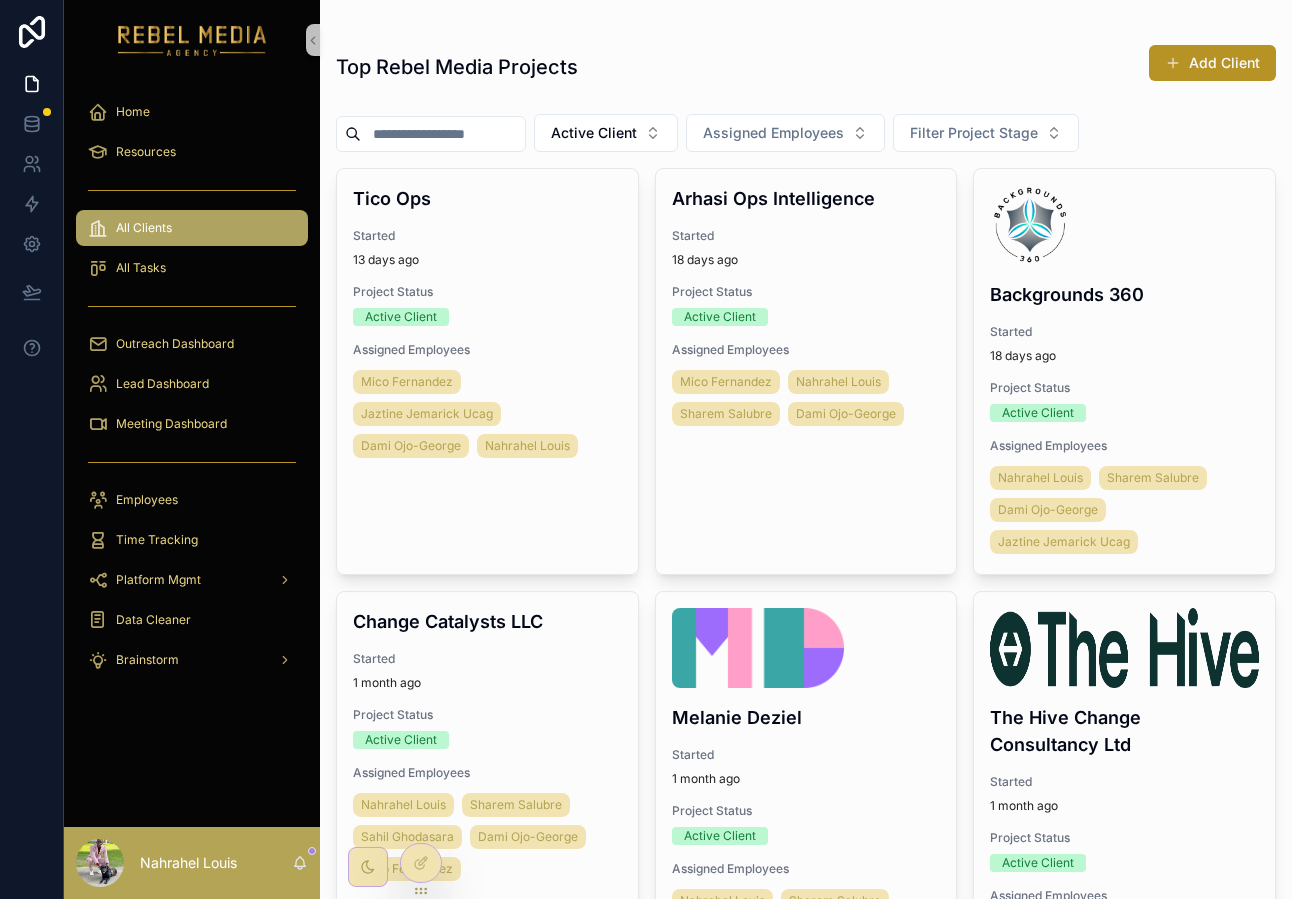 click at bounding box center (192, 306) 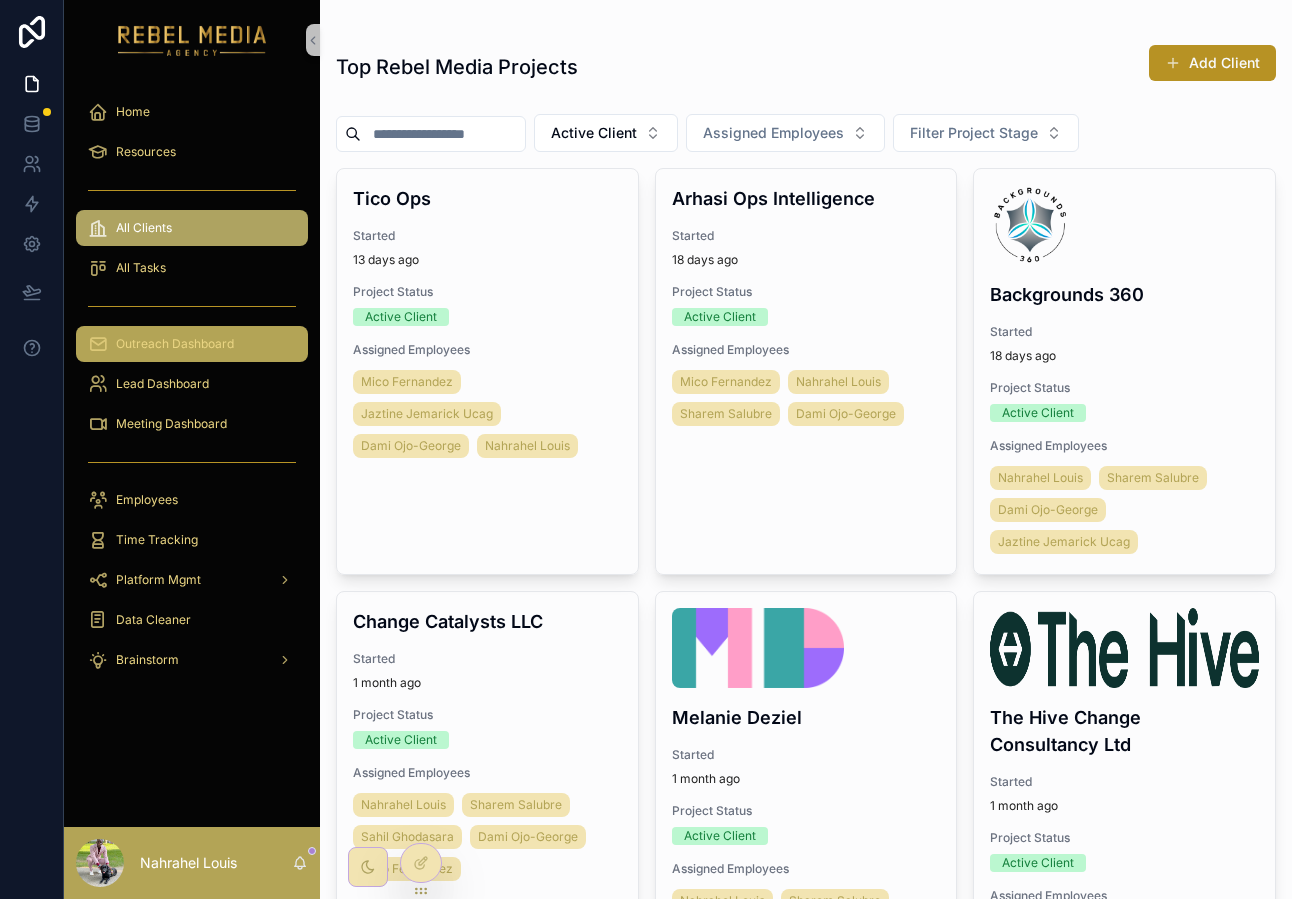 click on "Outreach Dashboard" at bounding box center [192, 344] 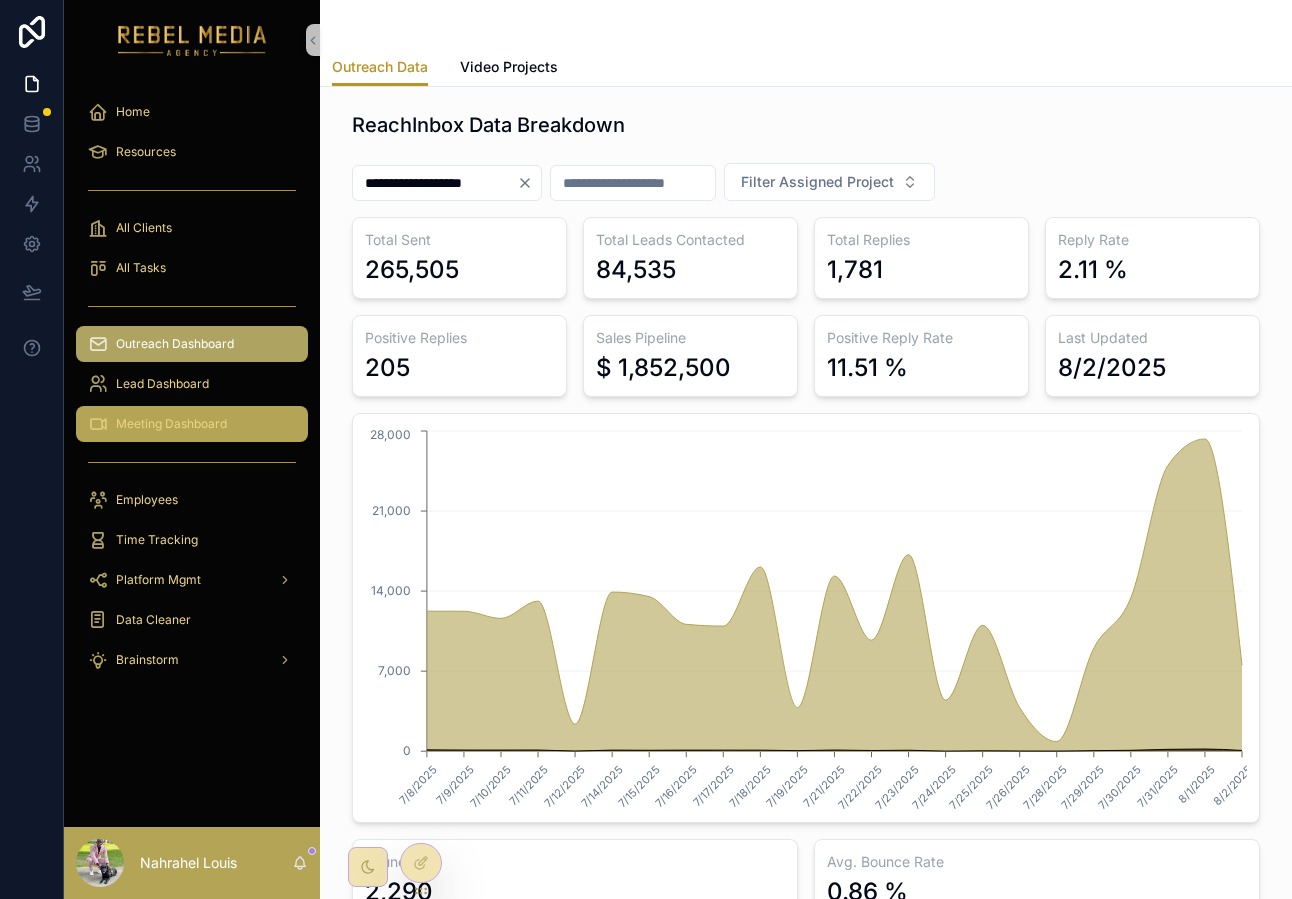 click on "Meeting Dashboard" at bounding box center [171, 424] 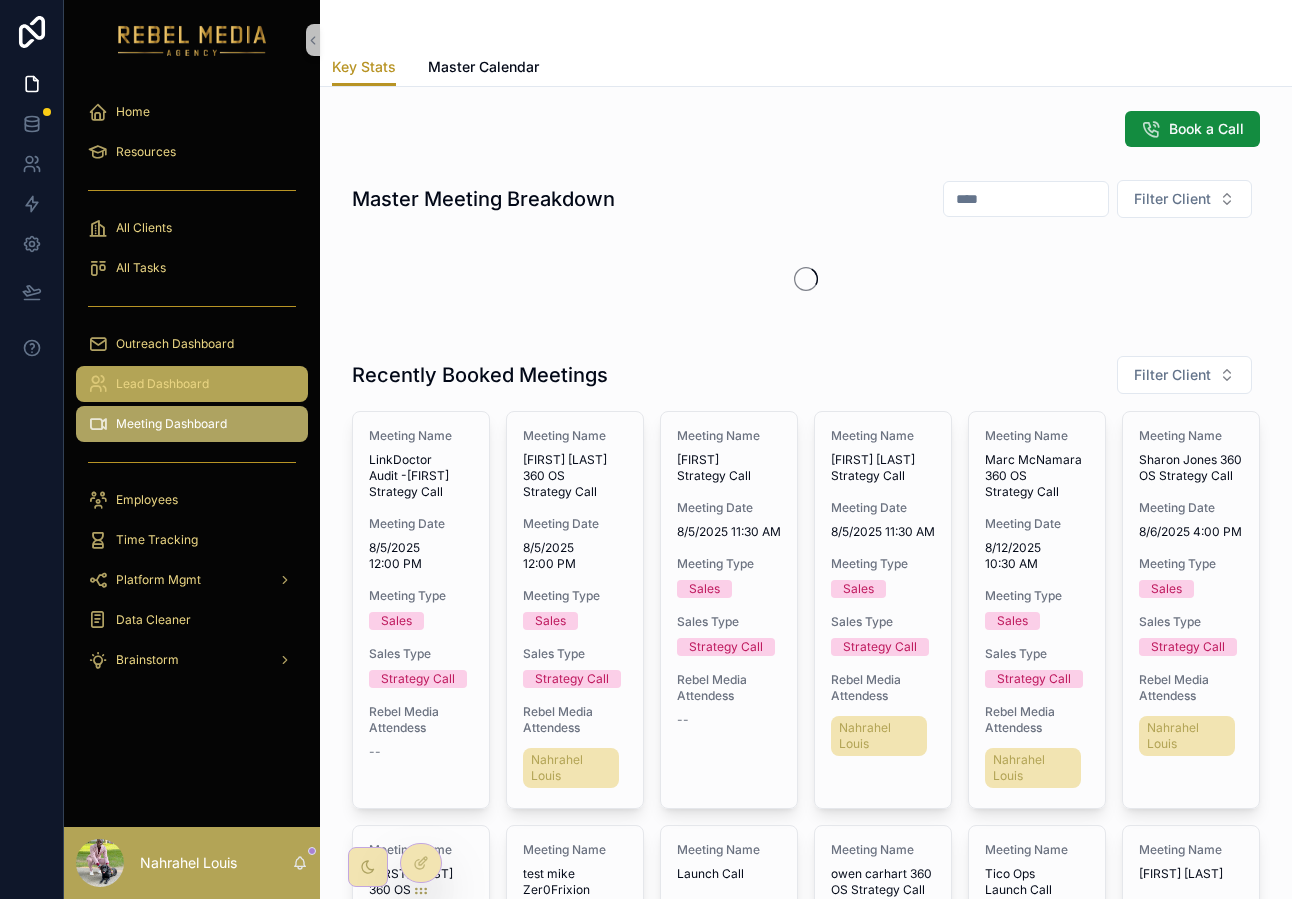 click on "Lead Dashboard" at bounding box center [162, 384] 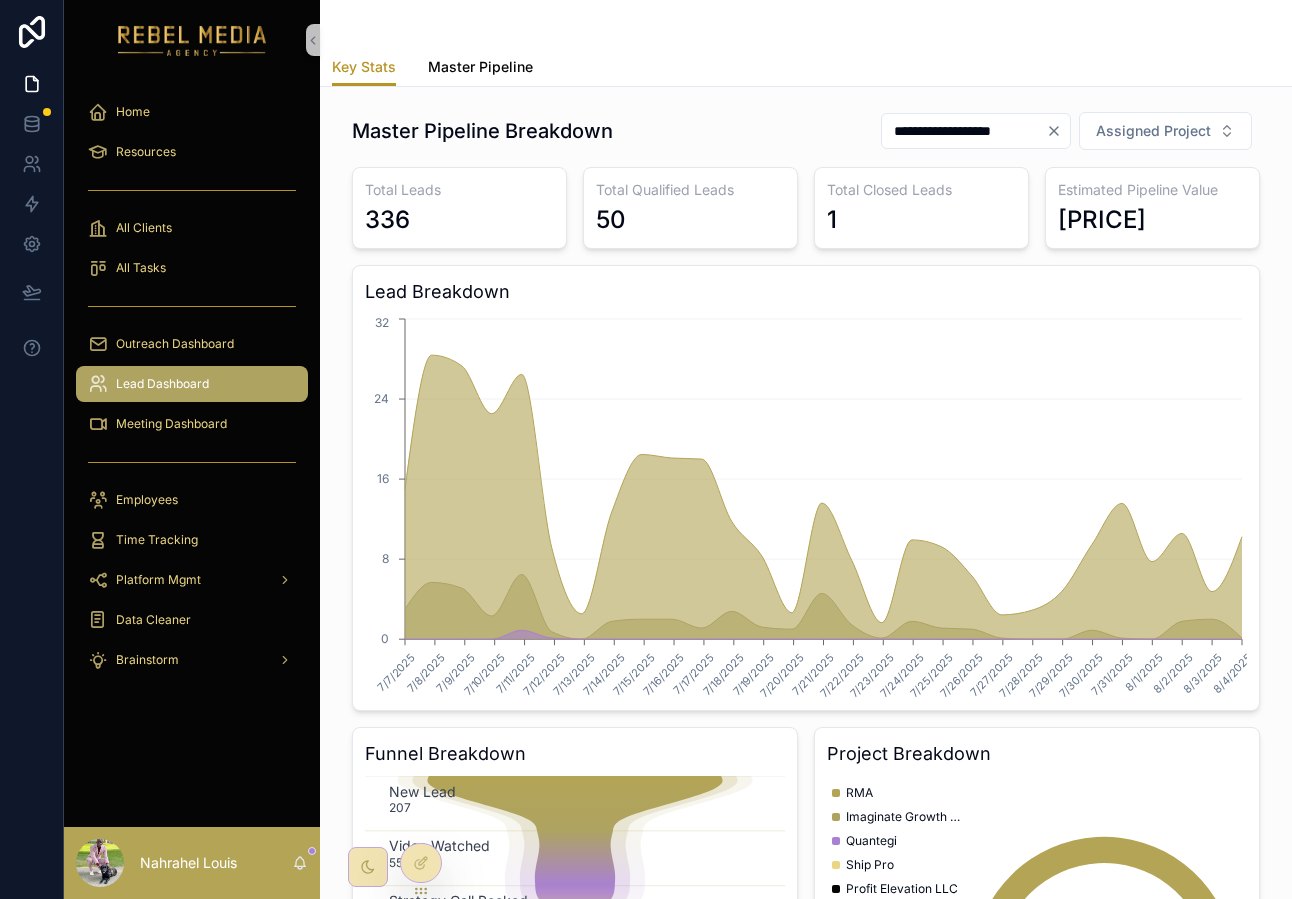 click on "Master Pipeline" at bounding box center (480, 67) 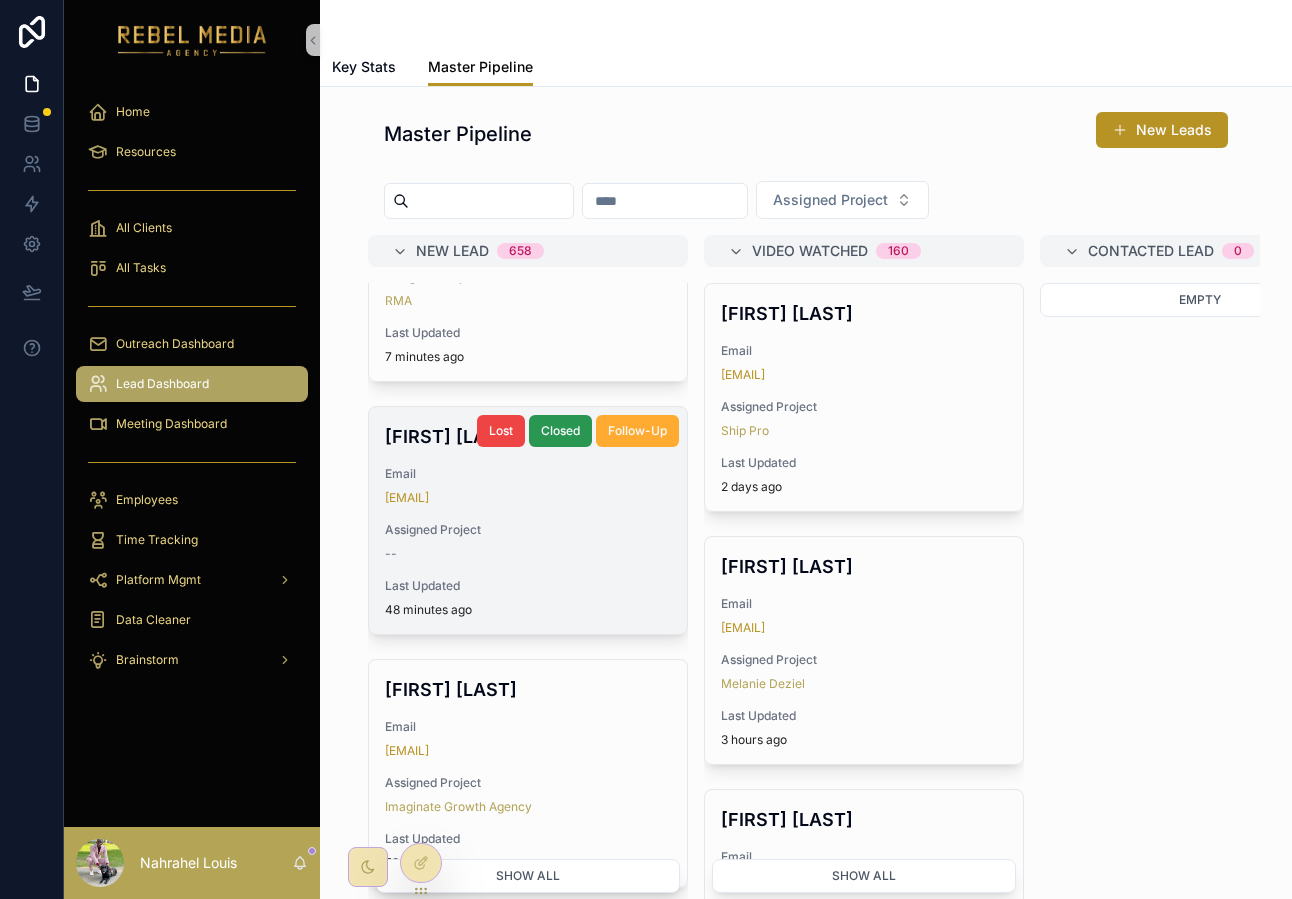 scroll, scrollTop: 0, scrollLeft: 0, axis: both 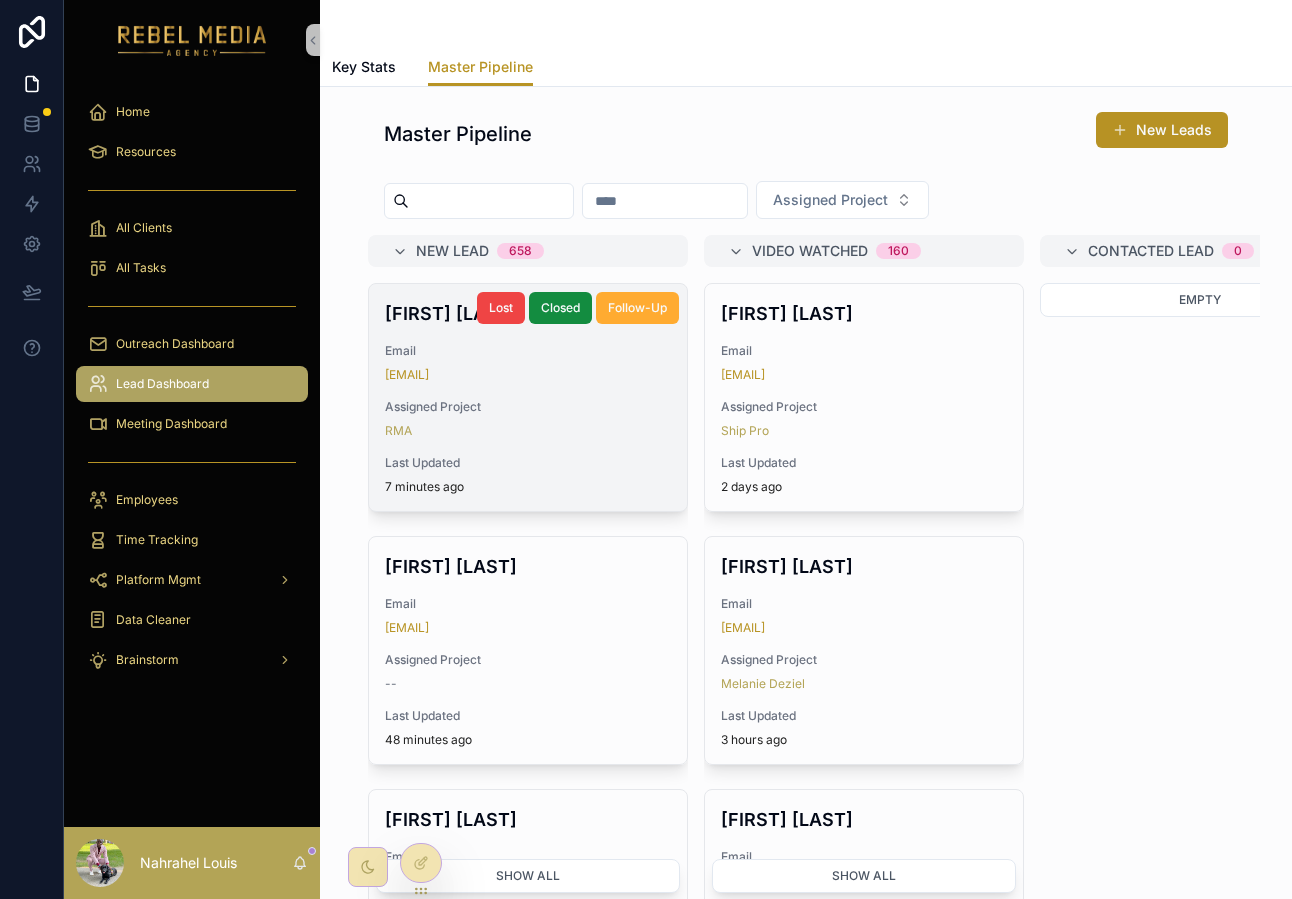click on "Assigned Project" at bounding box center (528, 407) 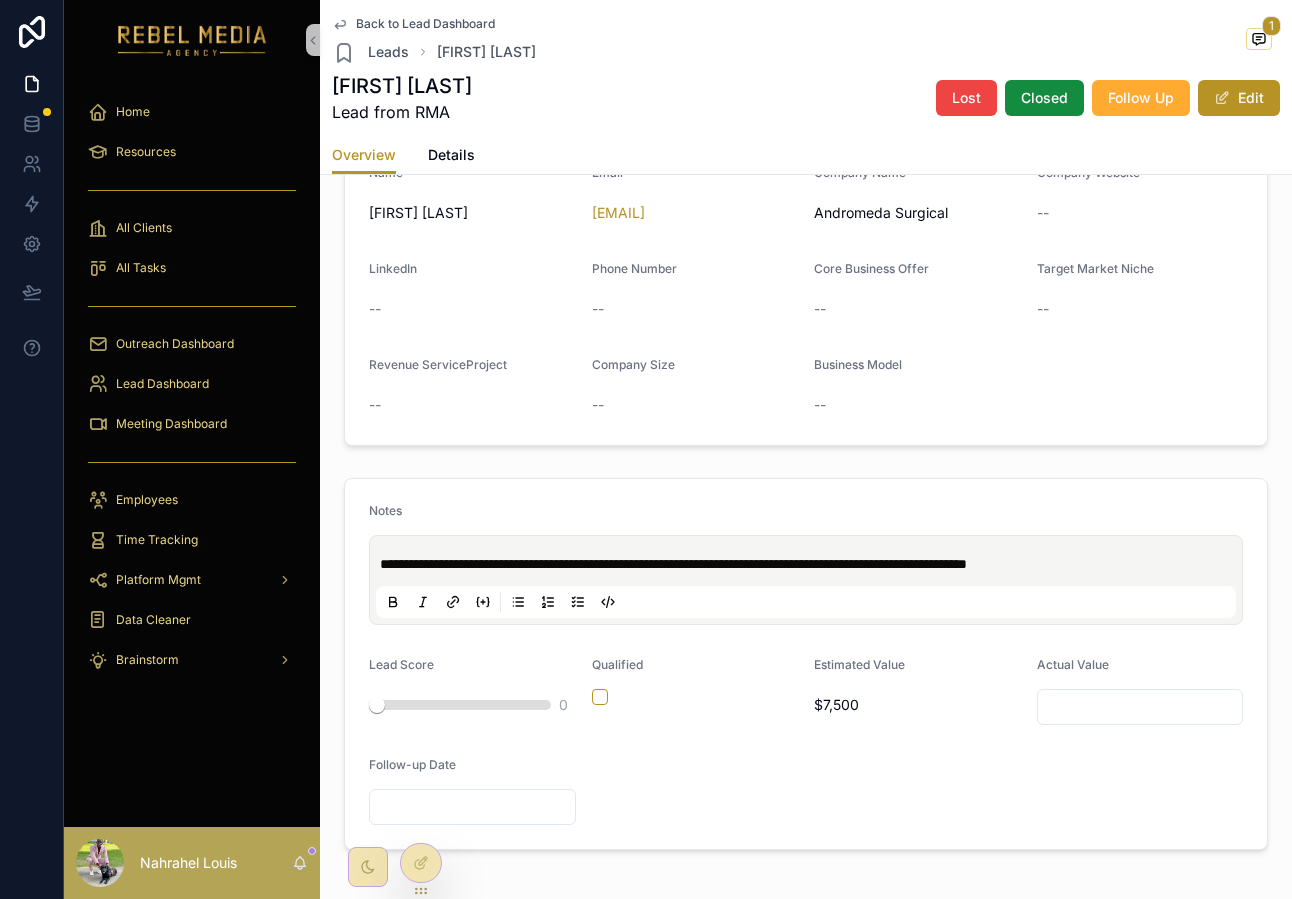 scroll, scrollTop: 621, scrollLeft: 0, axis: vertical 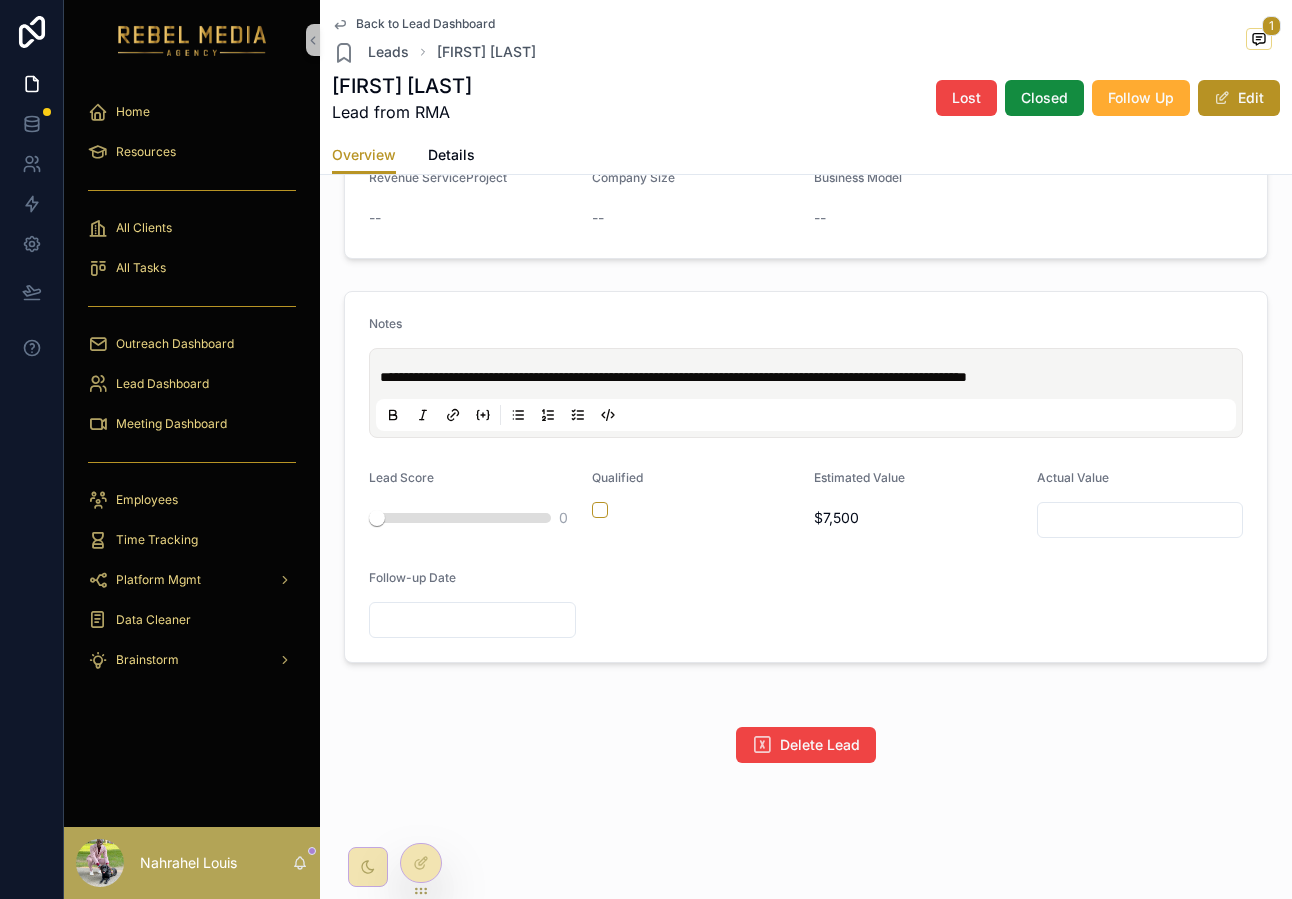 click on "**********" at bounding box center [673, 377] 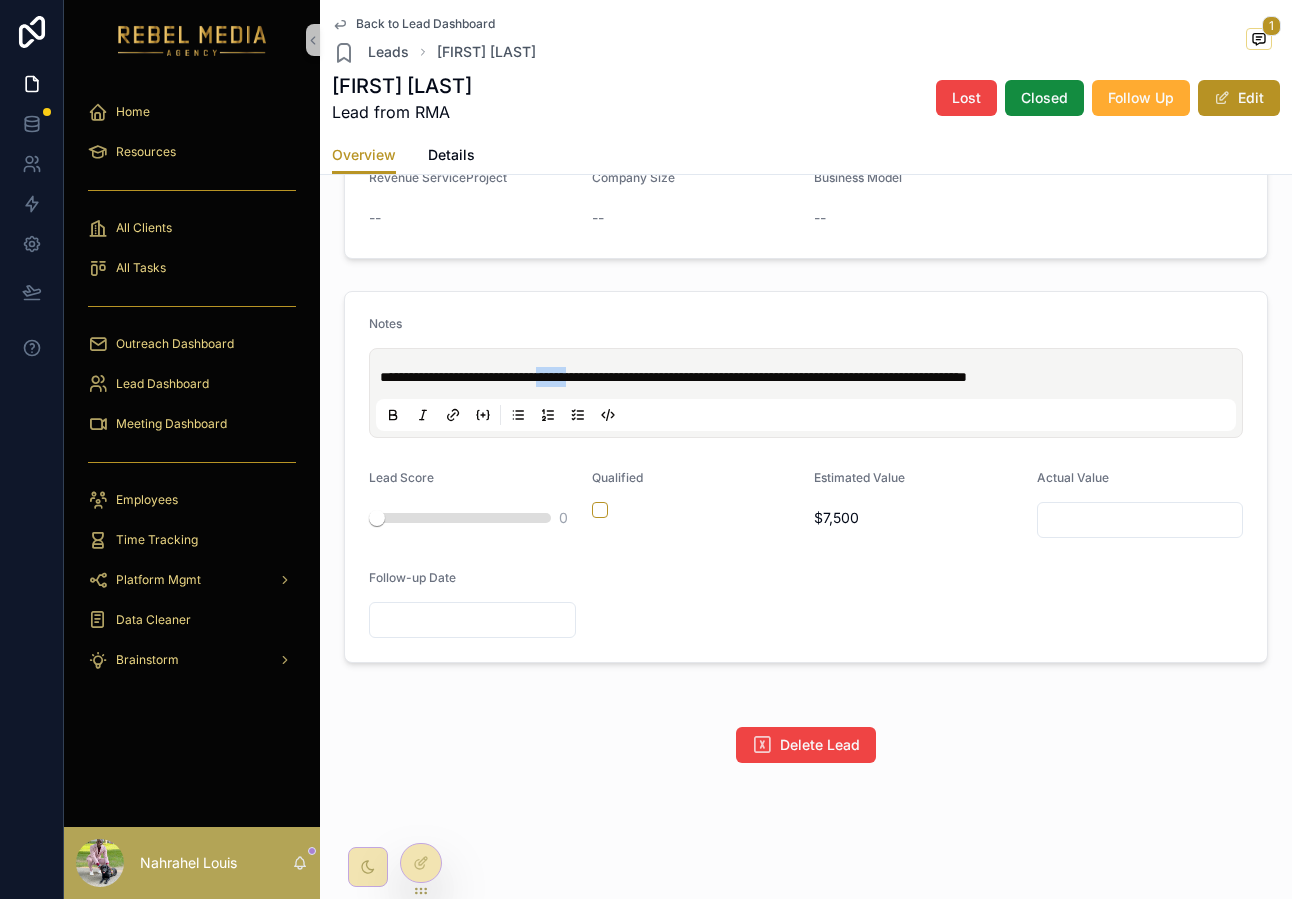click on "**********" at bounding box center (673, 377) 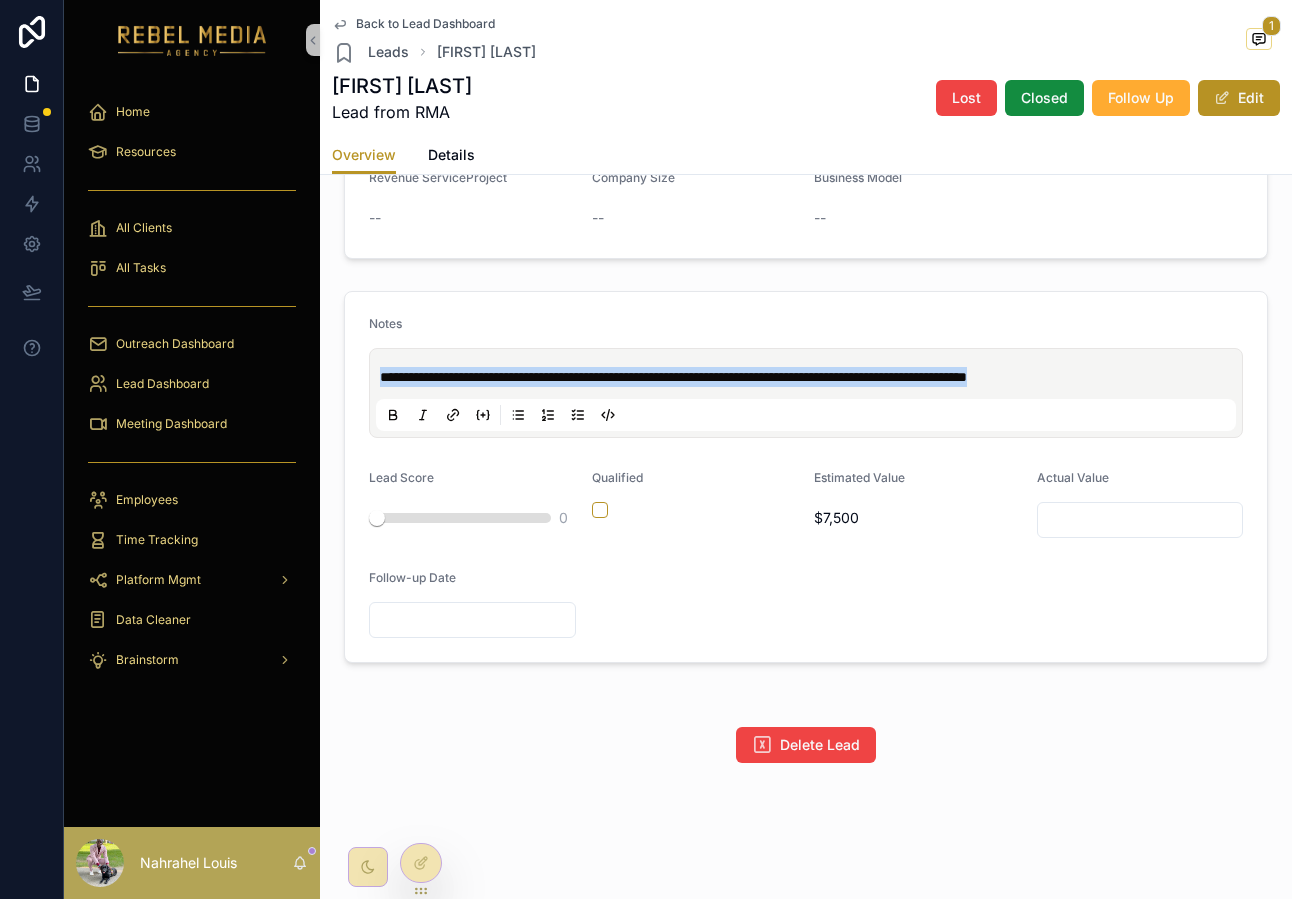 click on "**********" at bounding box center [673, 377] 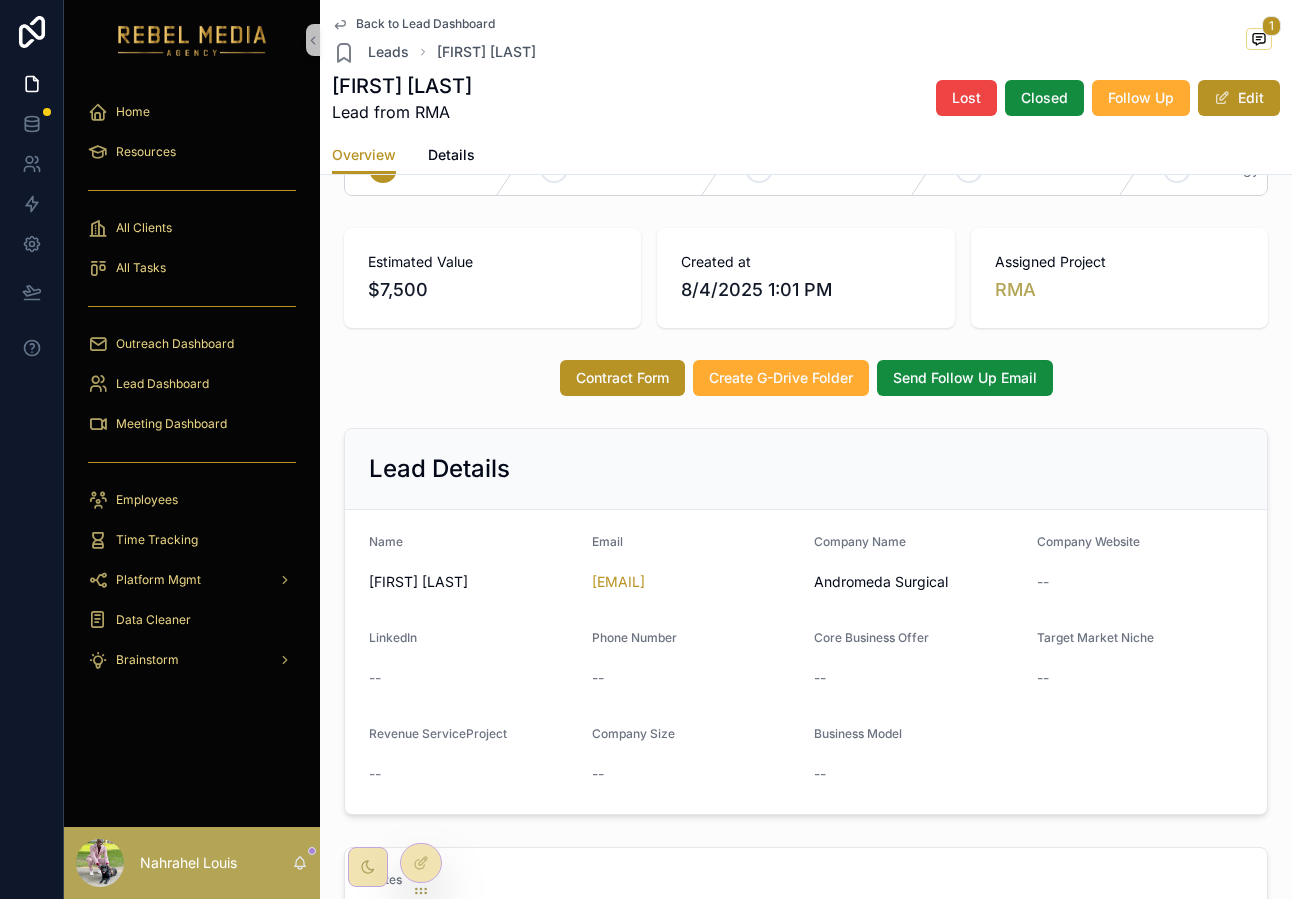 scroll, scrollTop: 0, scrollLeft: 0, axis: both 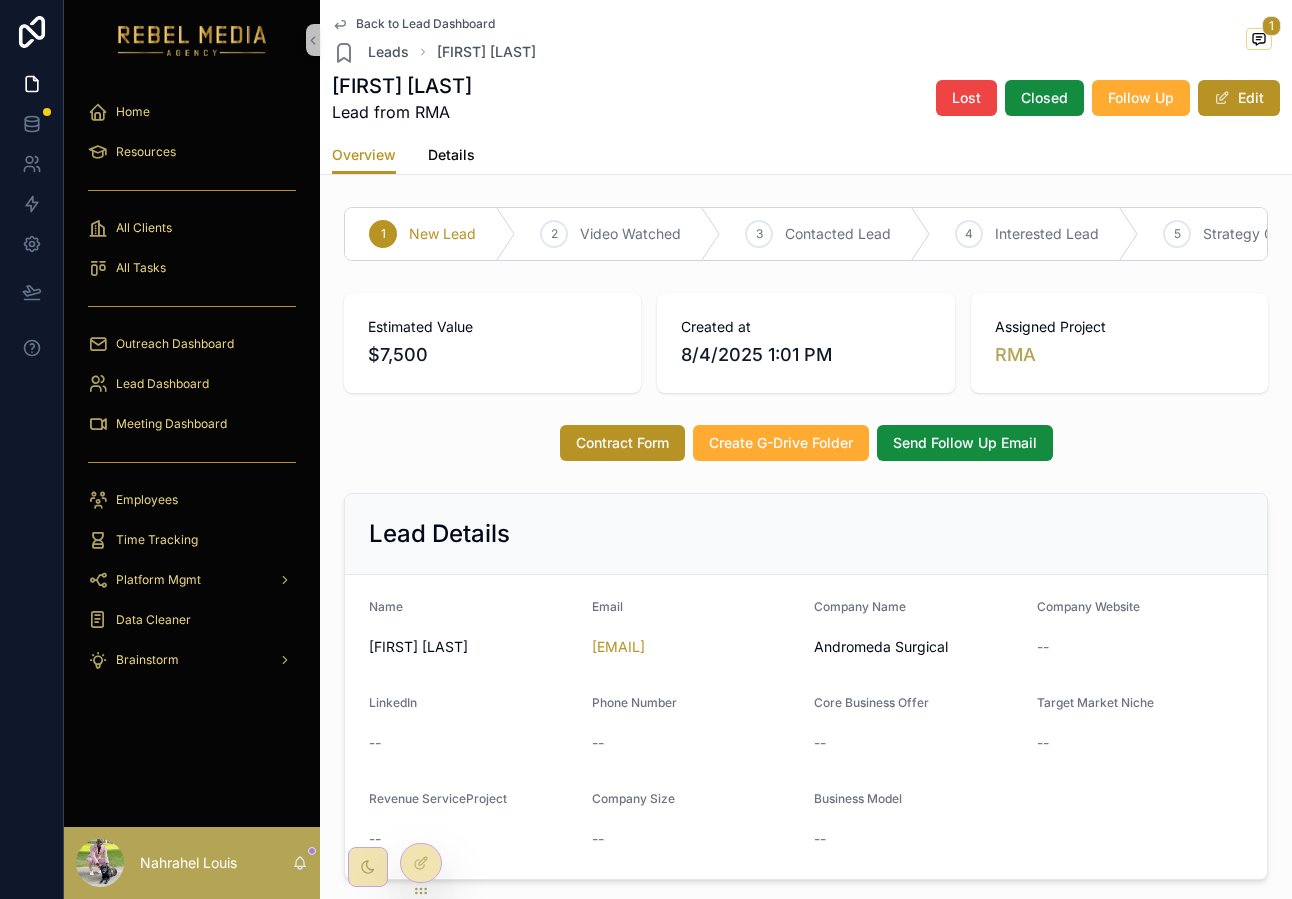 click on "Details" at bounding box center (451, 155) 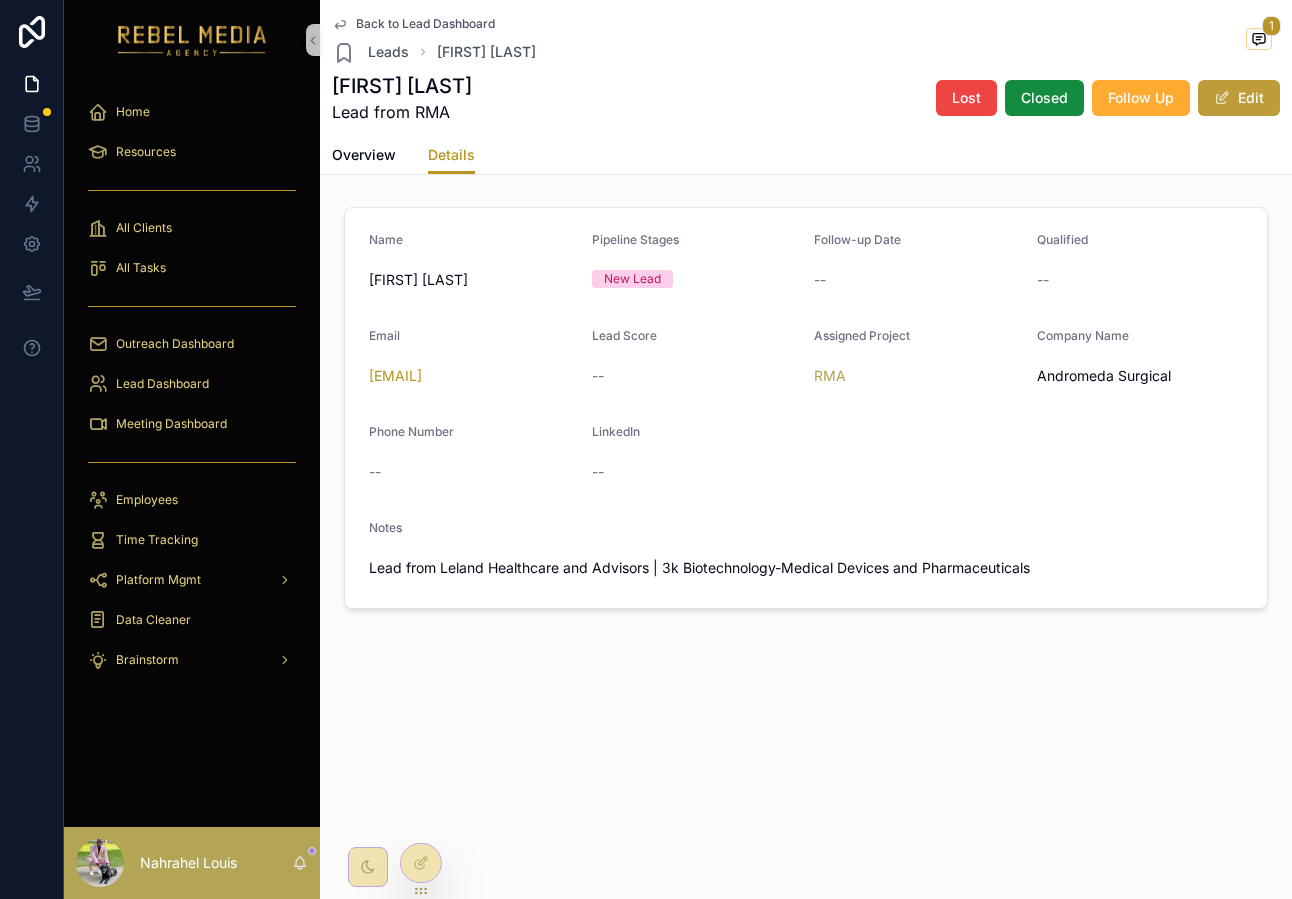 click on "Edit" at bounding box center (1239, 98) 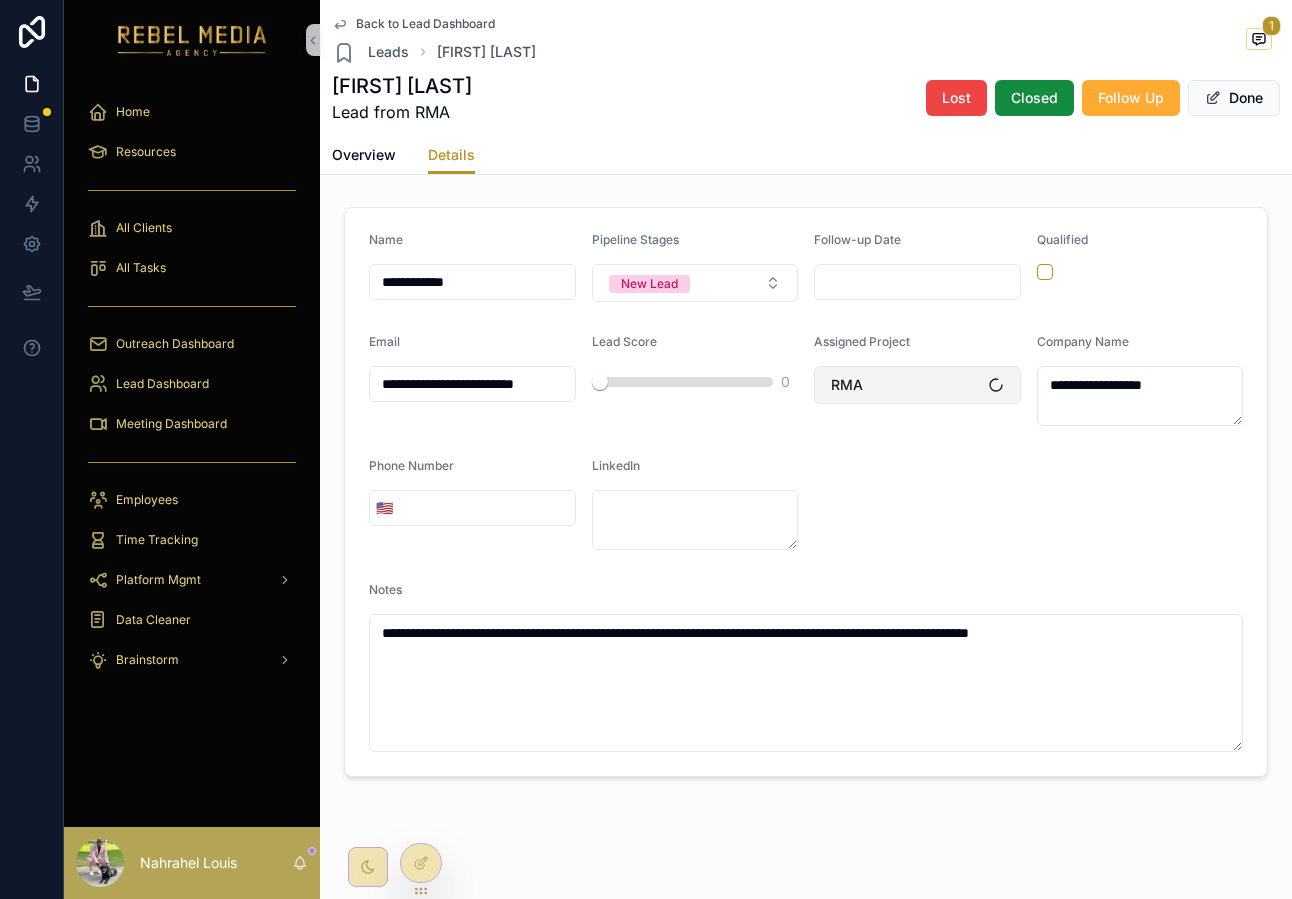 click on "RMA" at bounding box center (917, 385) 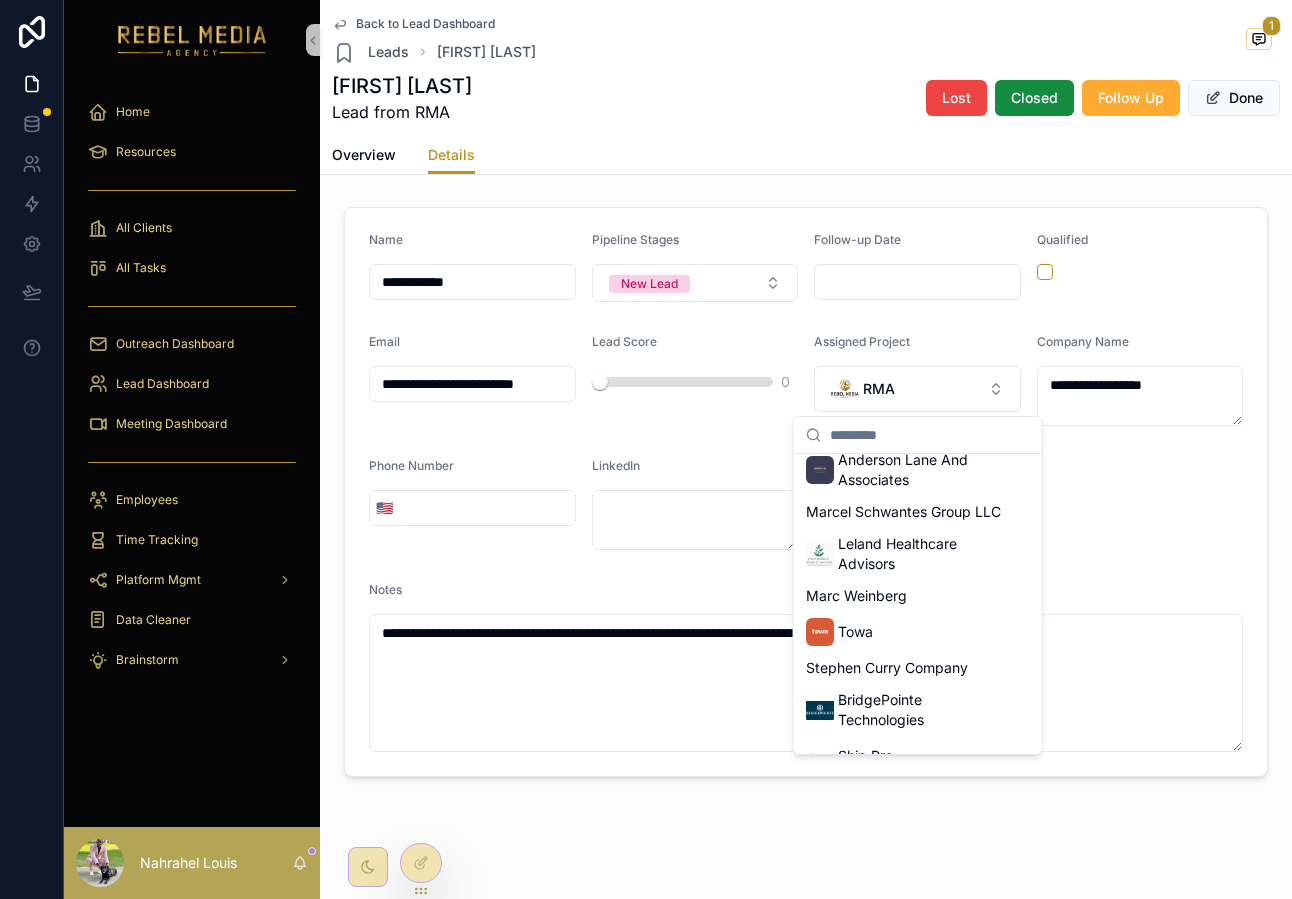 scroll, scrollTop: 280, scrollLeft: 0, axis: vertical 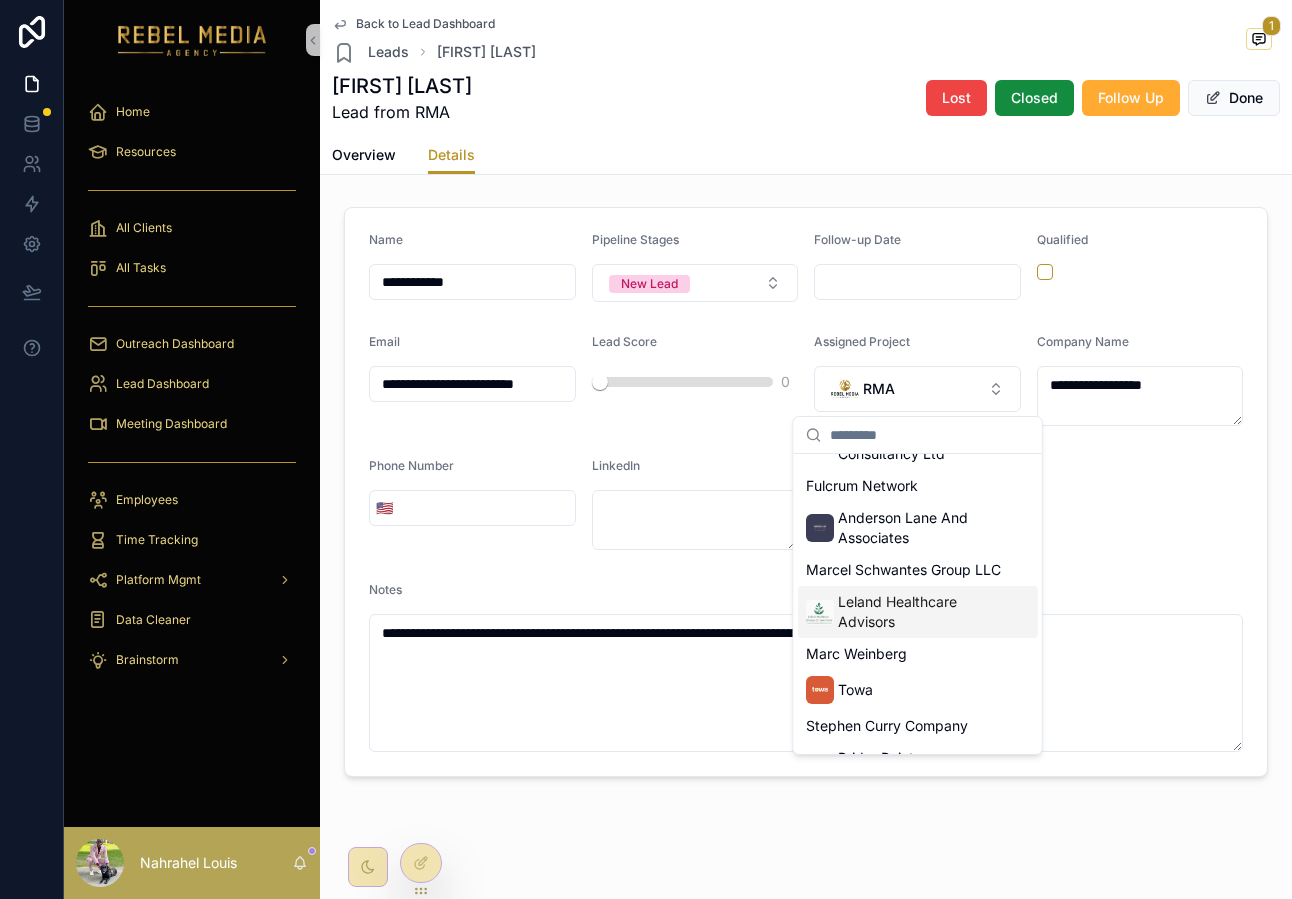 click on "Leland Healthcare Advisors" at bounding box center [922, 612] 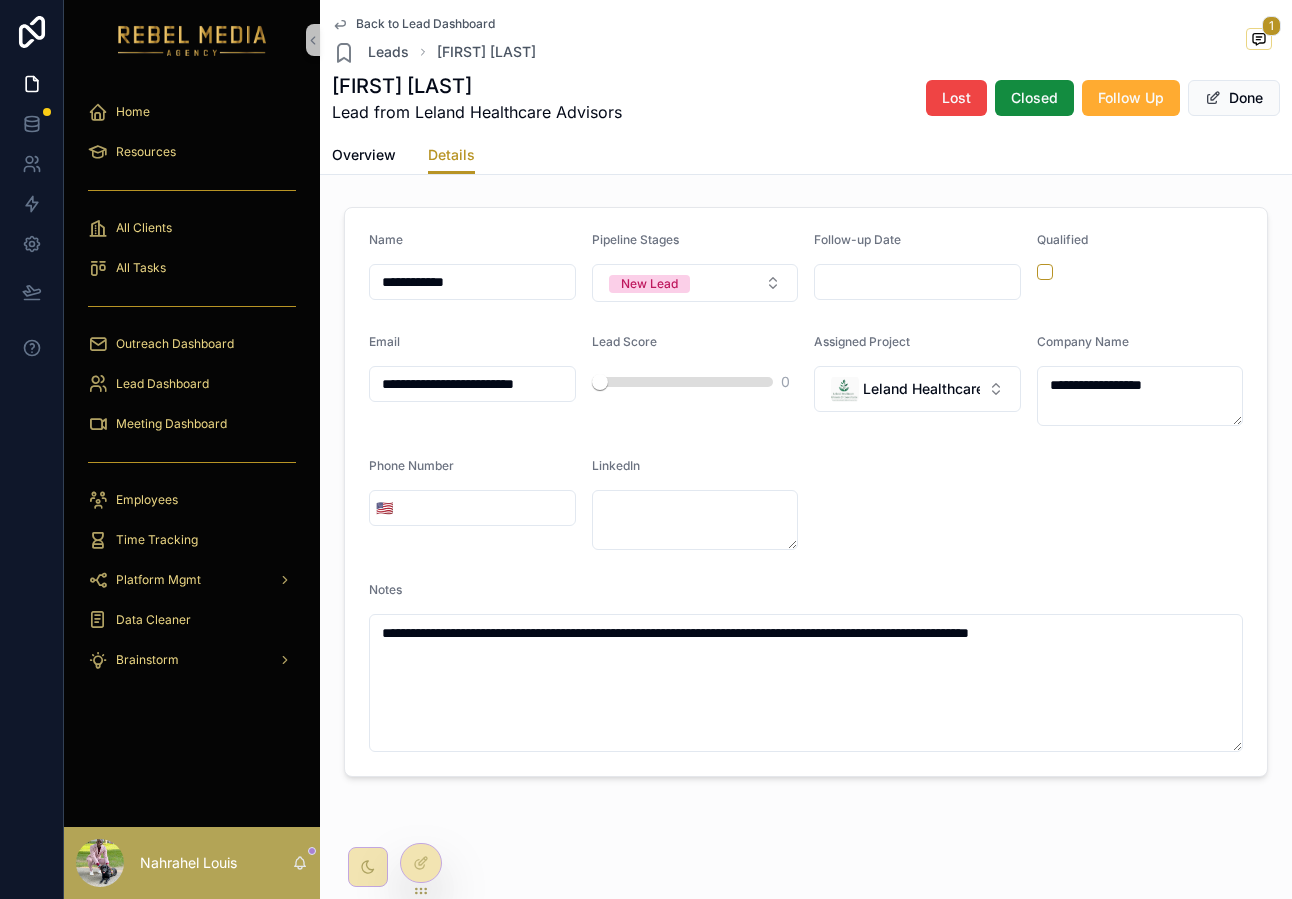 click on "LinkedIn" at bounding box center [695, 470] 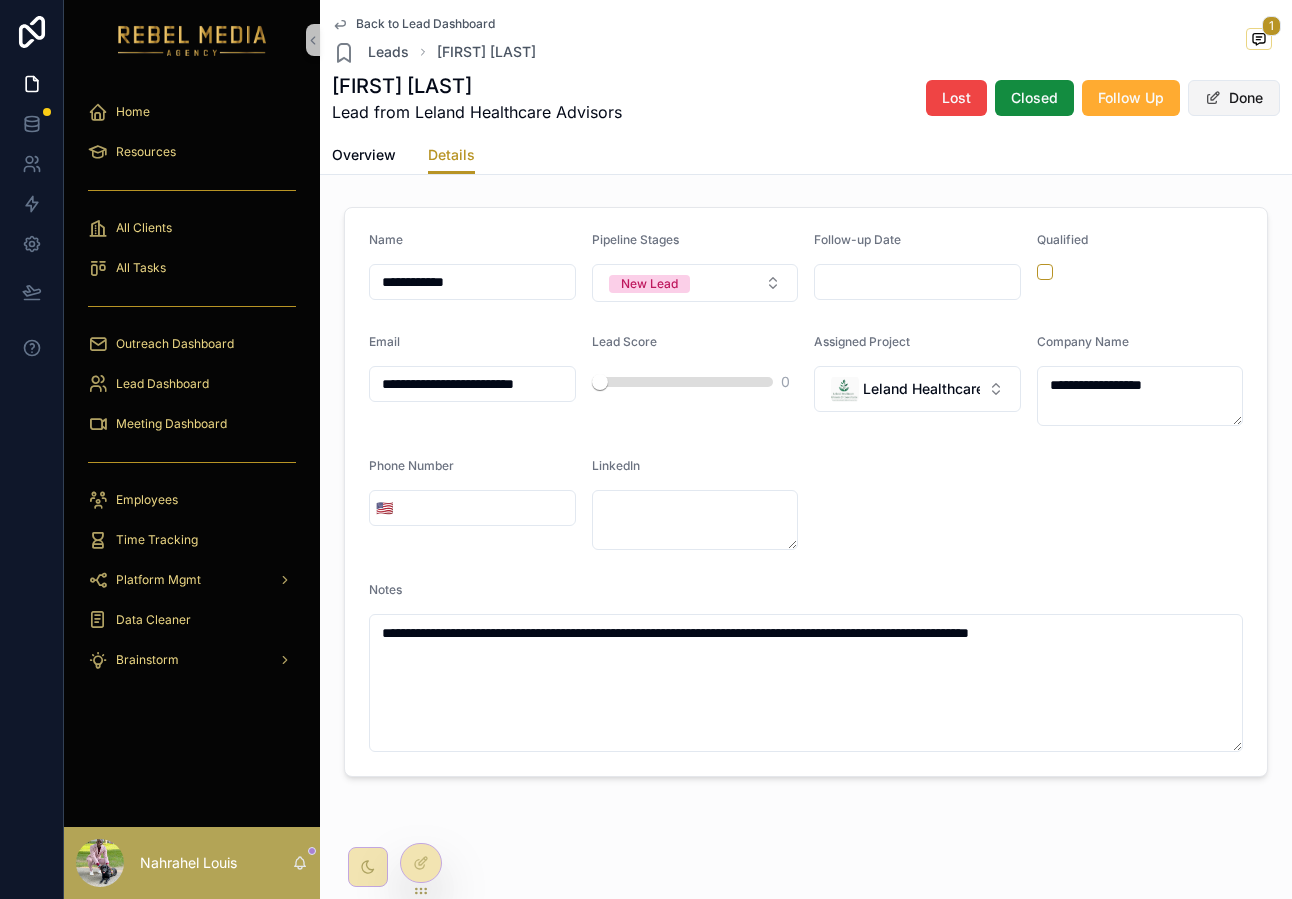 click on "Done" at bounding box center (1234, 98) 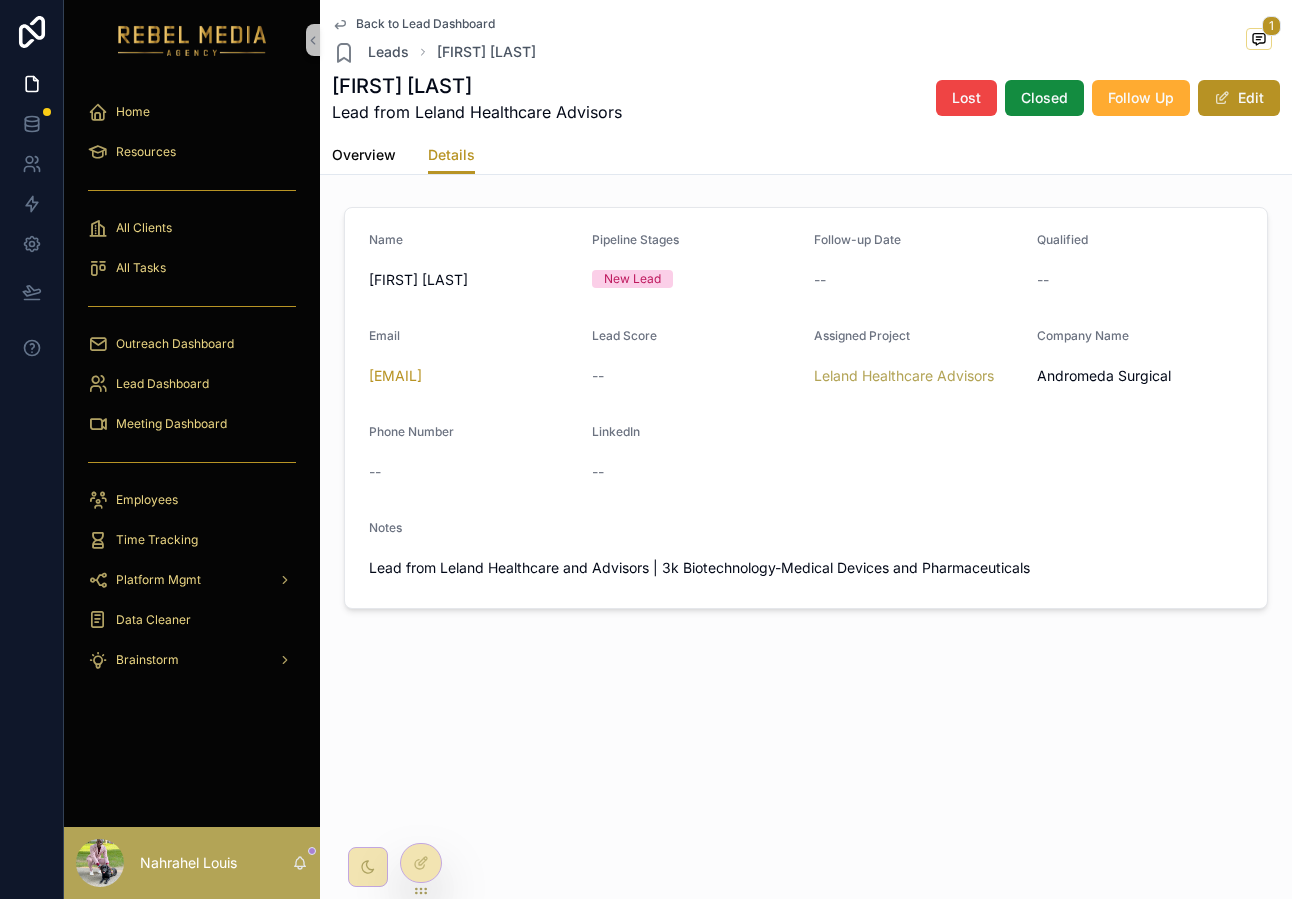 click on "Overview" at bounding box center [364, 157] 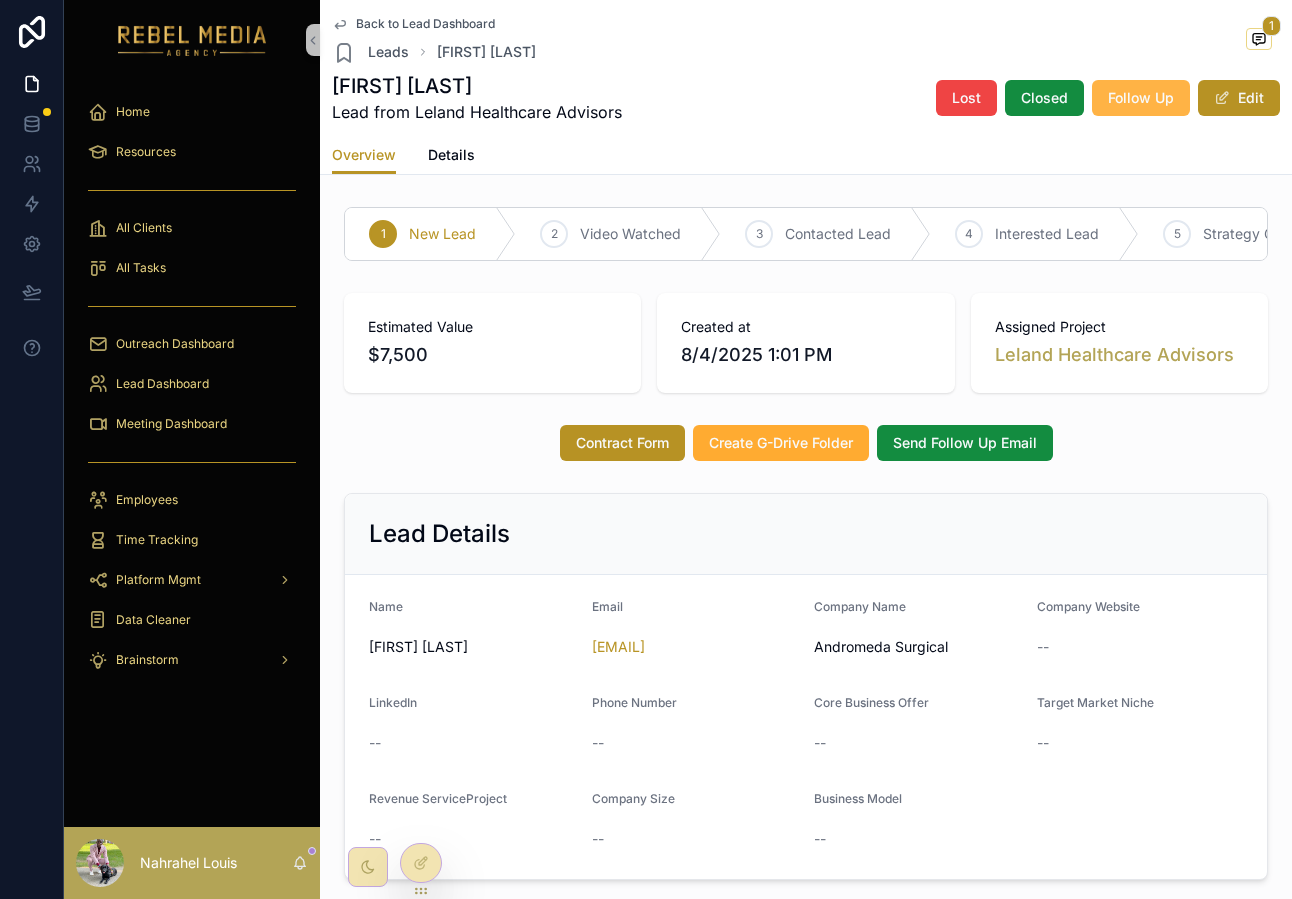 click on "Follow Up" at bounding box center [1141, 98] 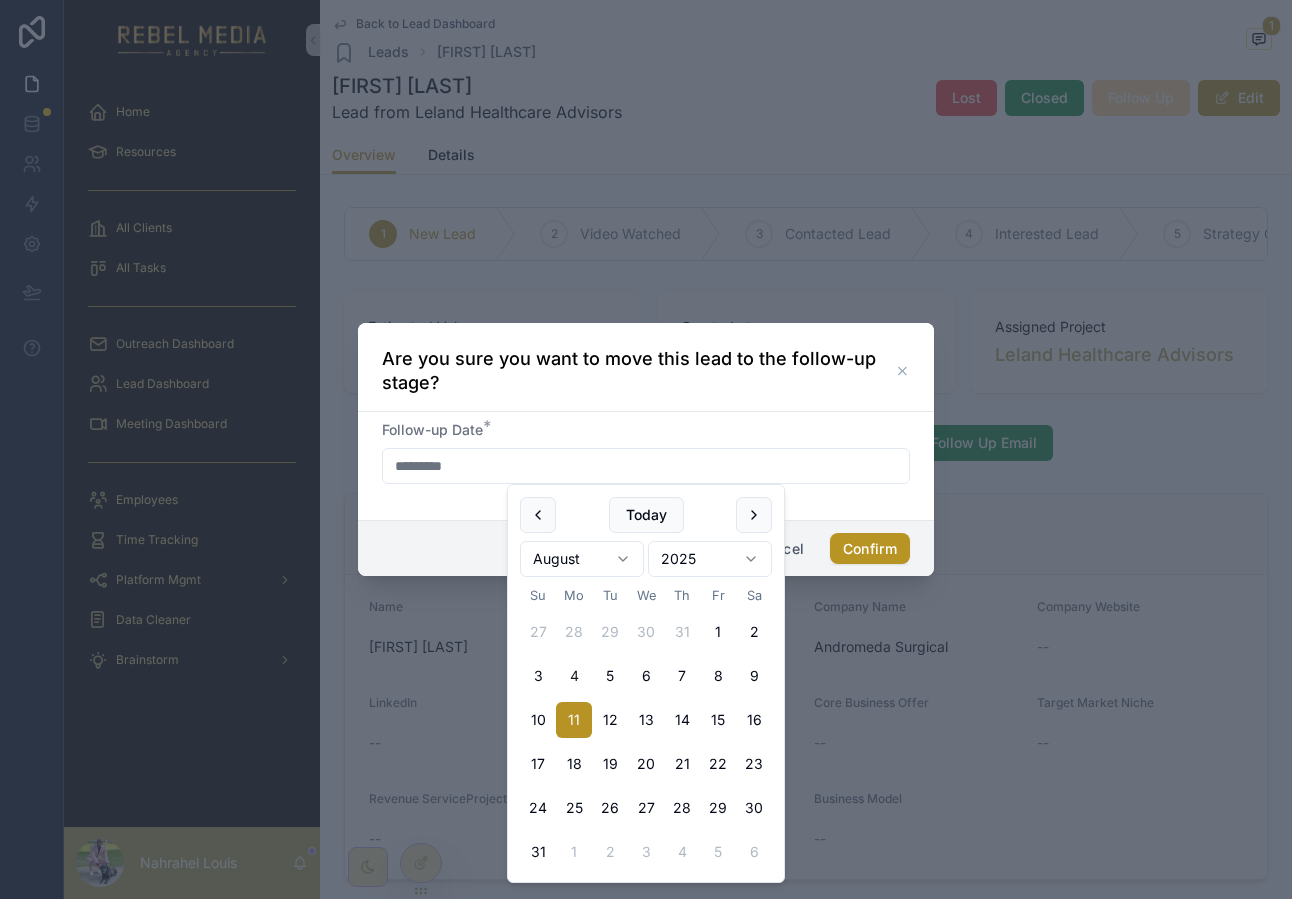 click on "*********" at bounding box center [646, 466] 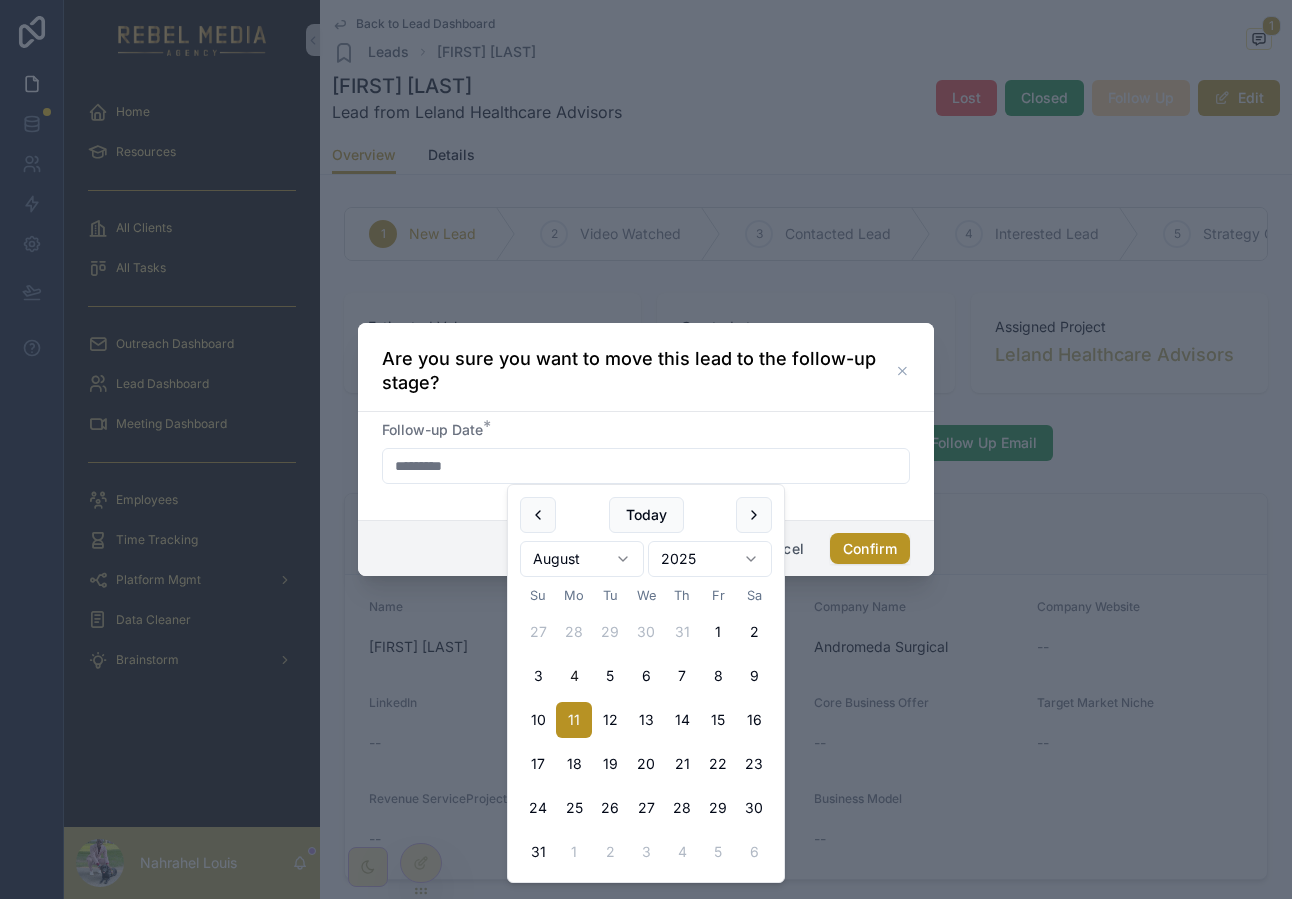 click on "**********" at bounding box center (646, 449) 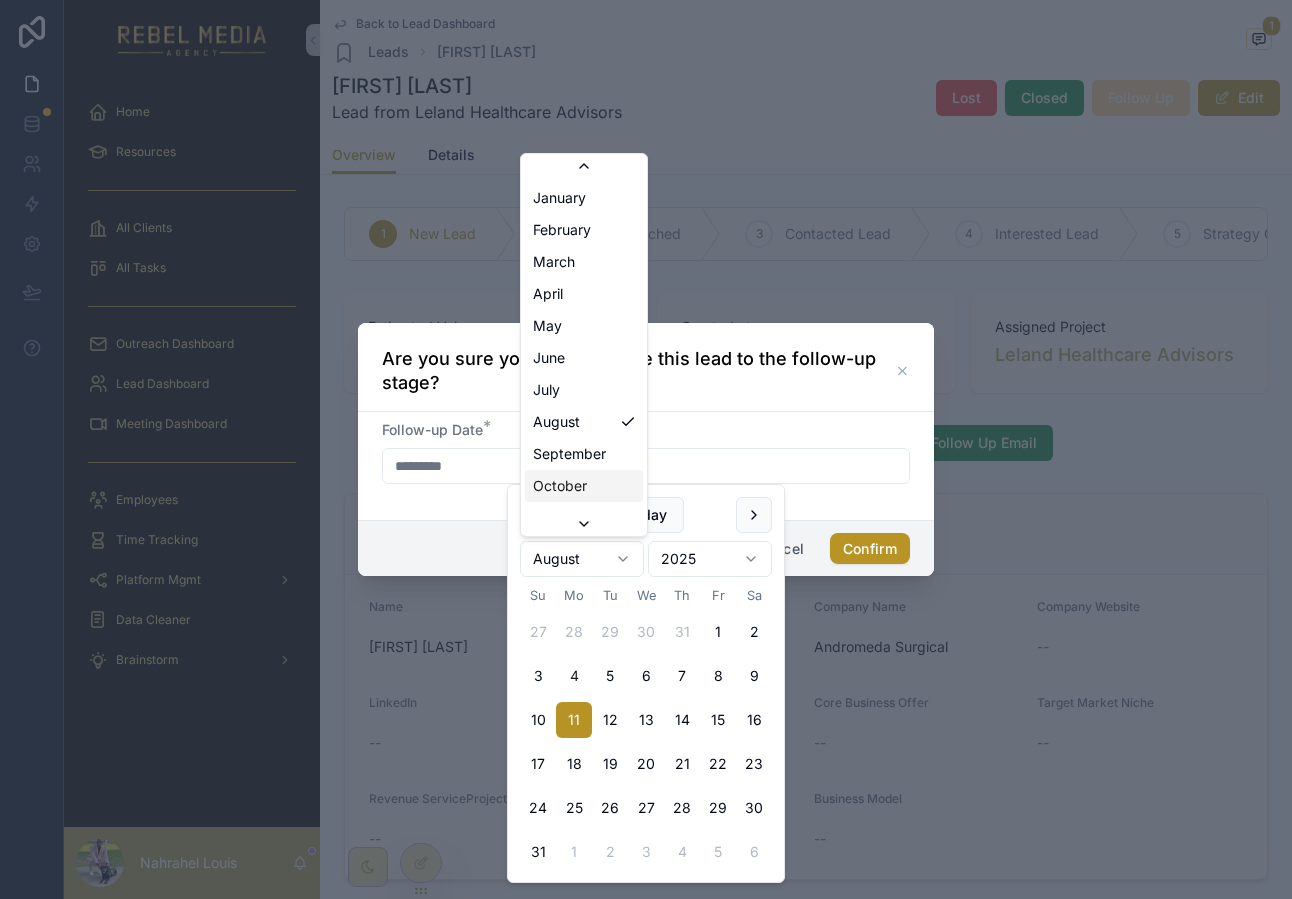 scroll, scrollTop: 34, scrollLeft: 0, axis: vertical 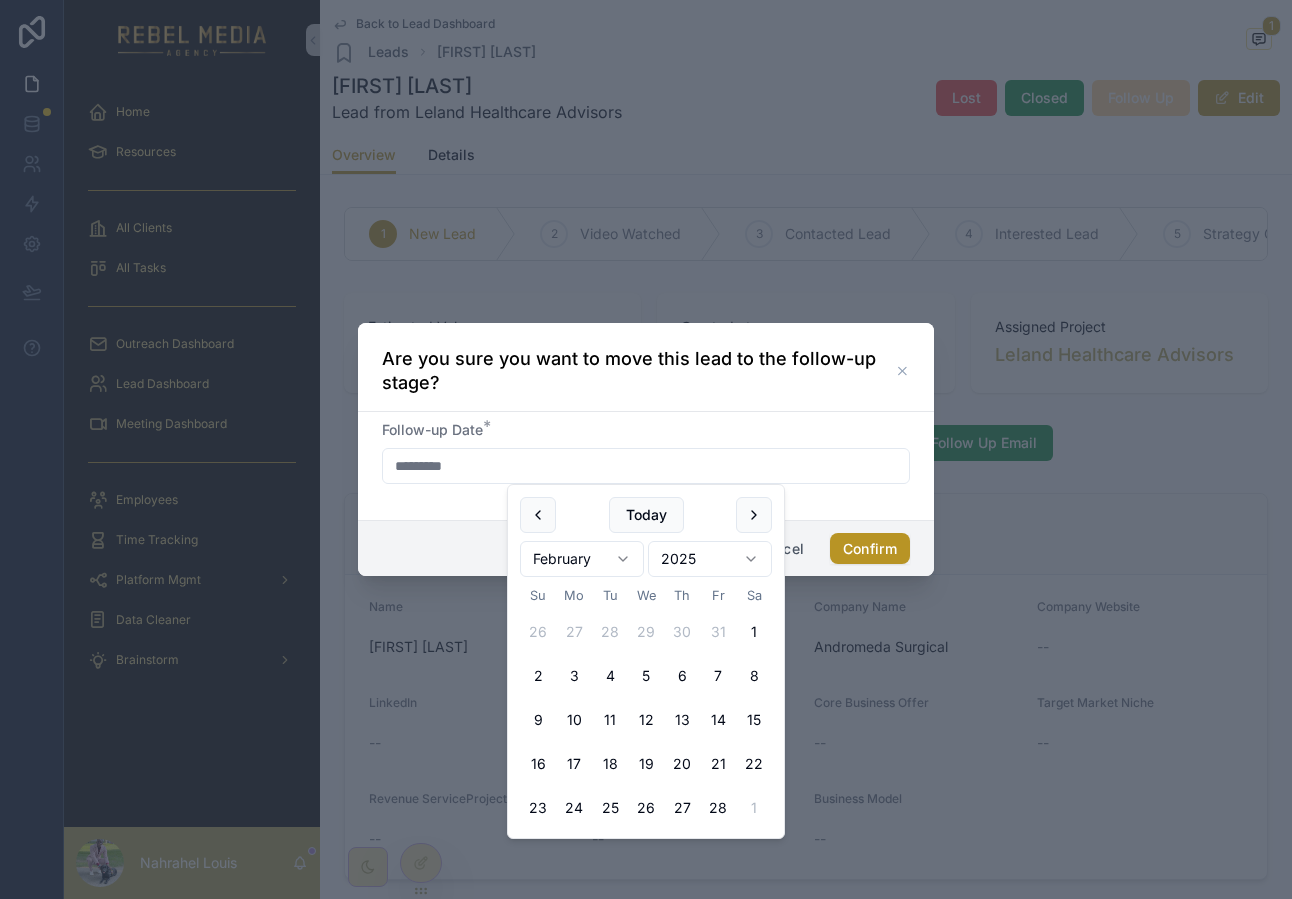 click on "**********" at bounding box center [646, 449] 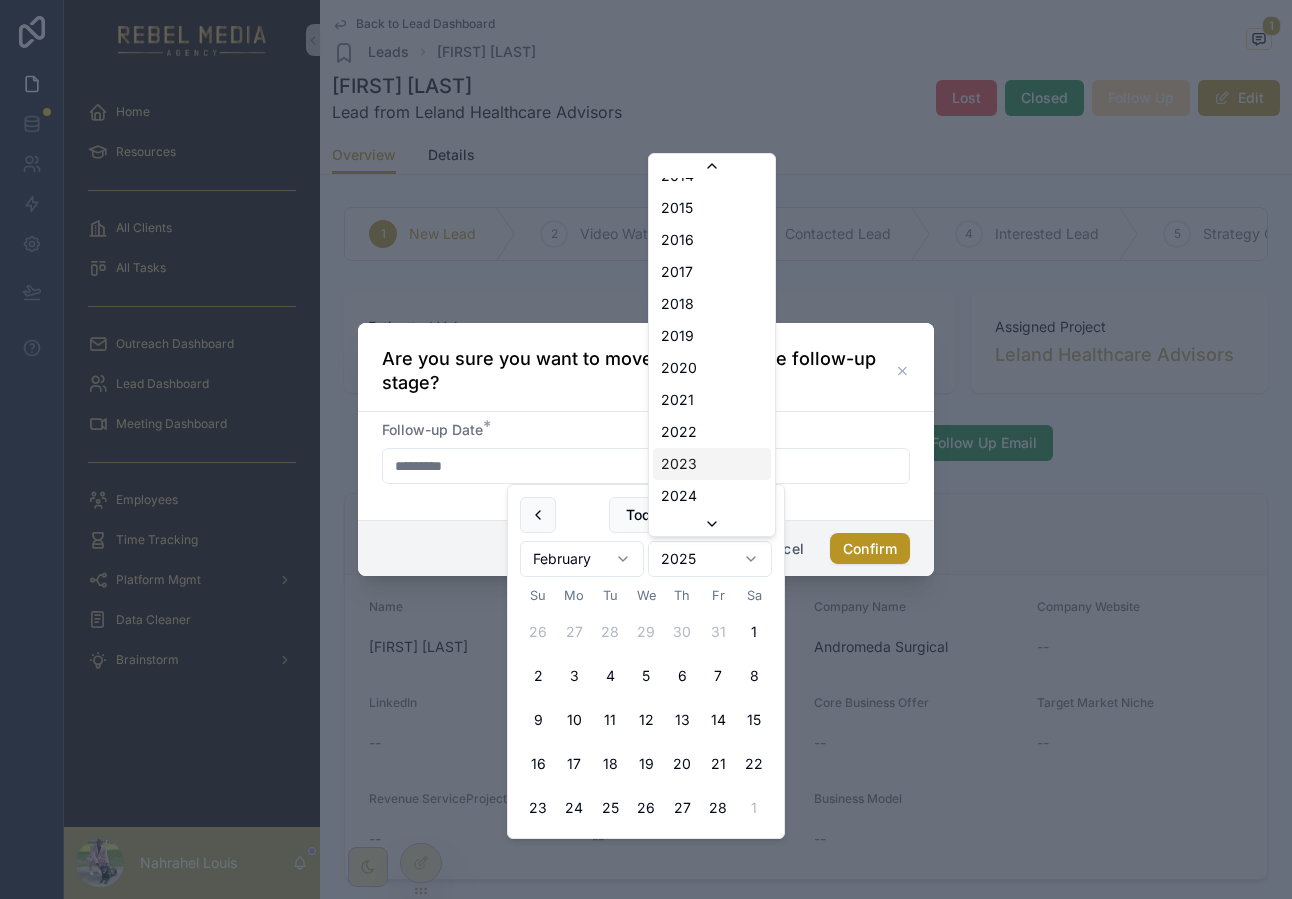 scroll, scrollTop: 3759, scrollLeft: 0, axis: vertical 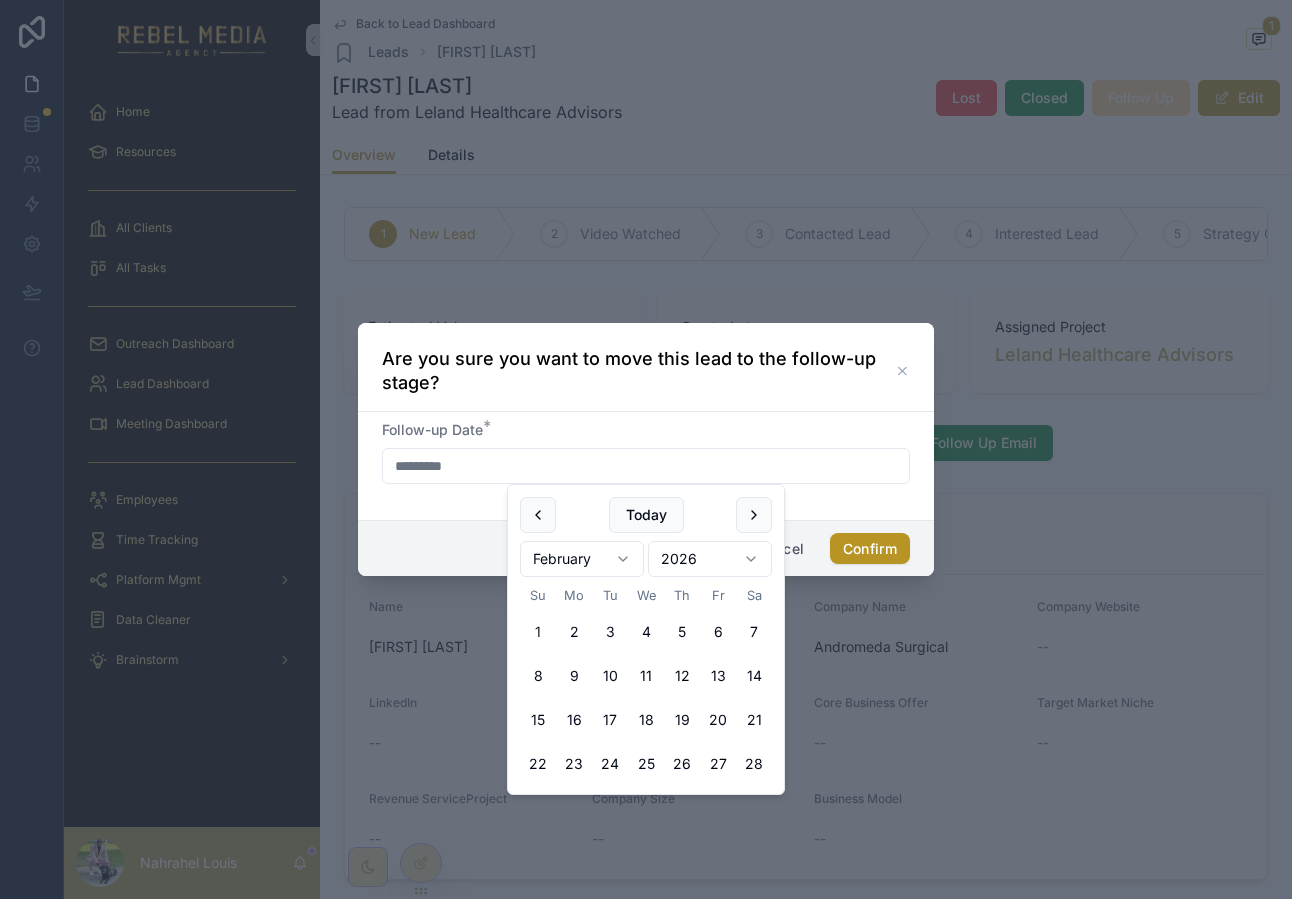 click on "1" at bounding box center (538, 632) 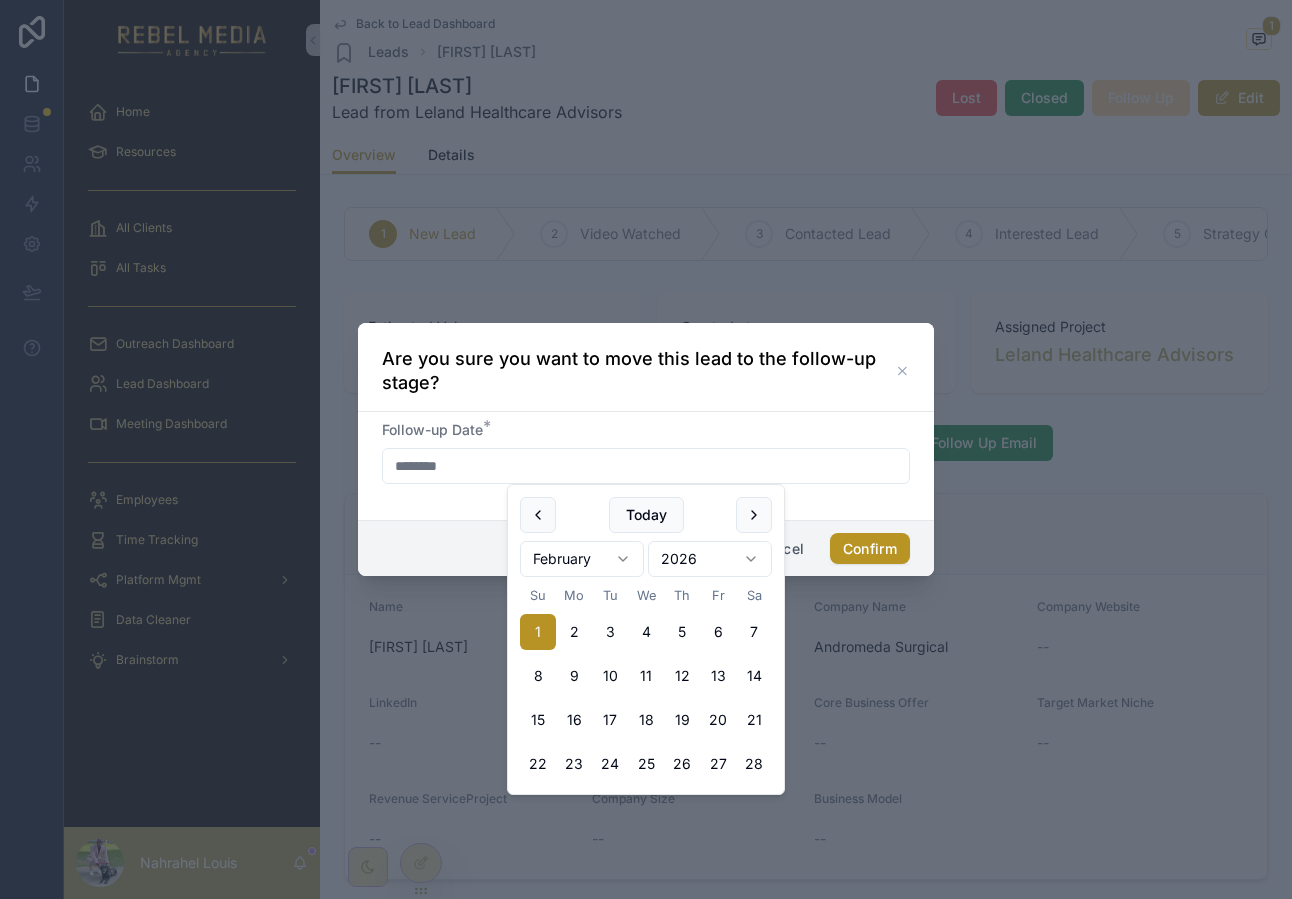 type on "********" 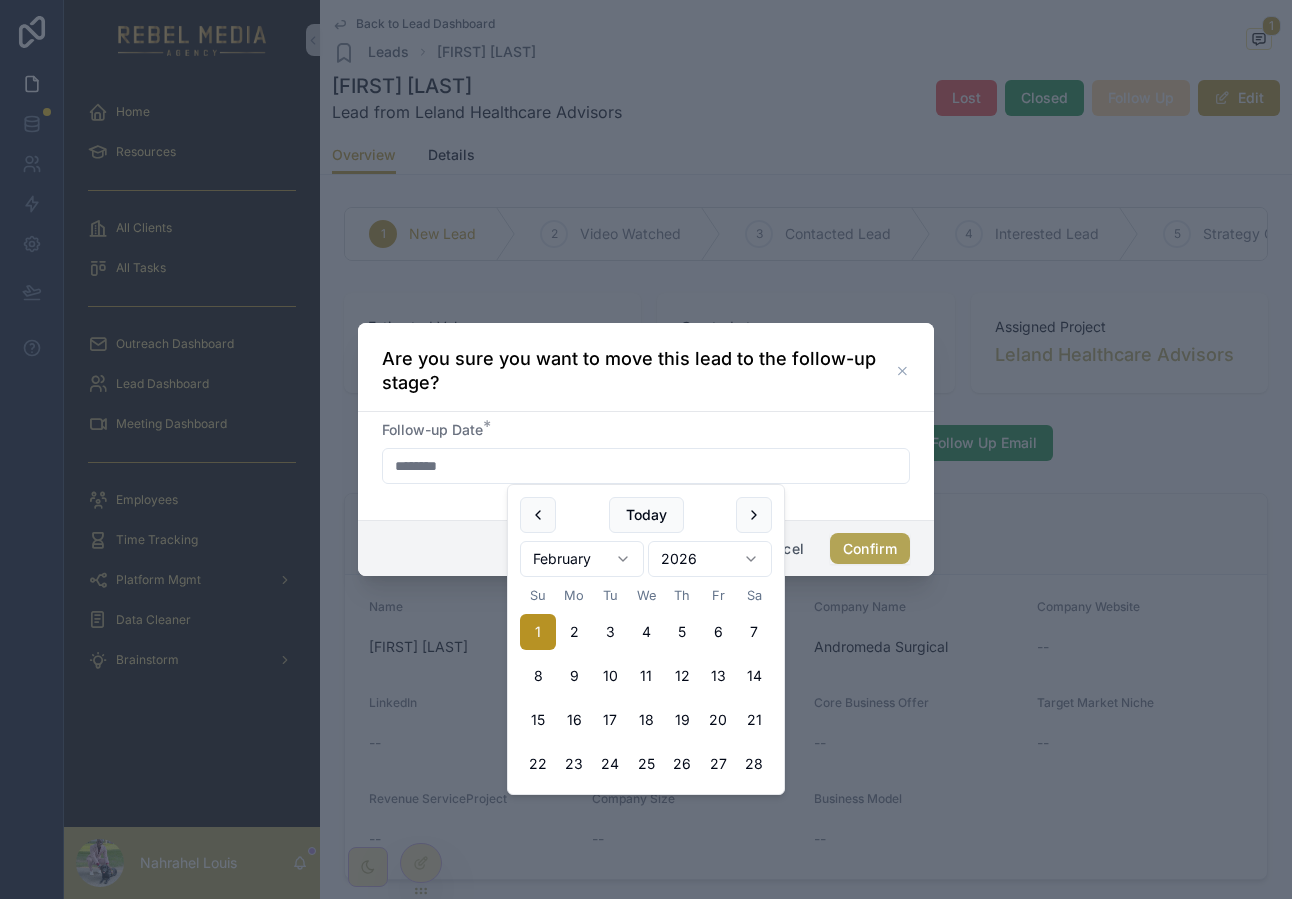 click on "Confirm" at bounding box center (870, 549) 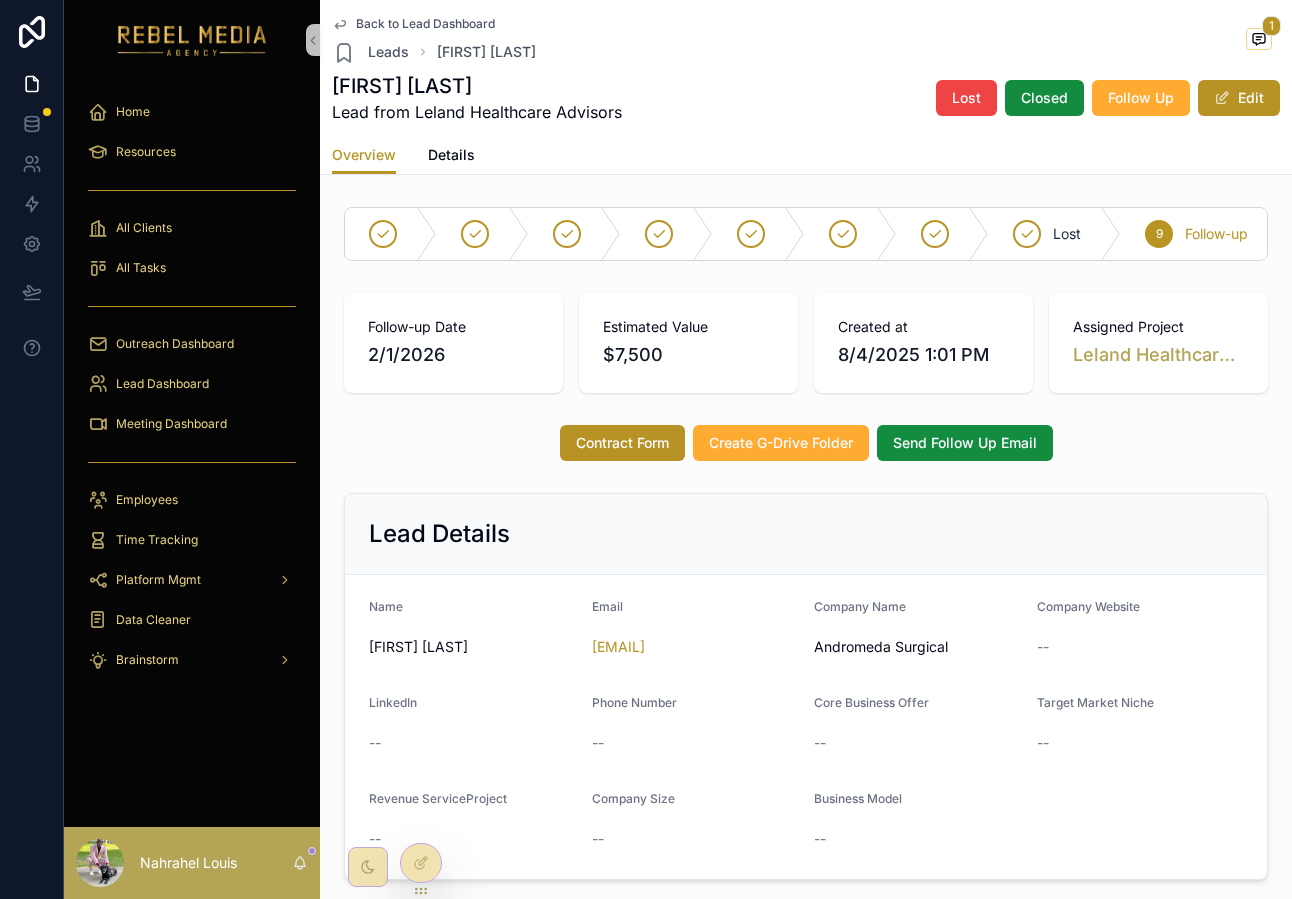 click on "Back to Lead Dashboard" at bounding box center (425, 24) 